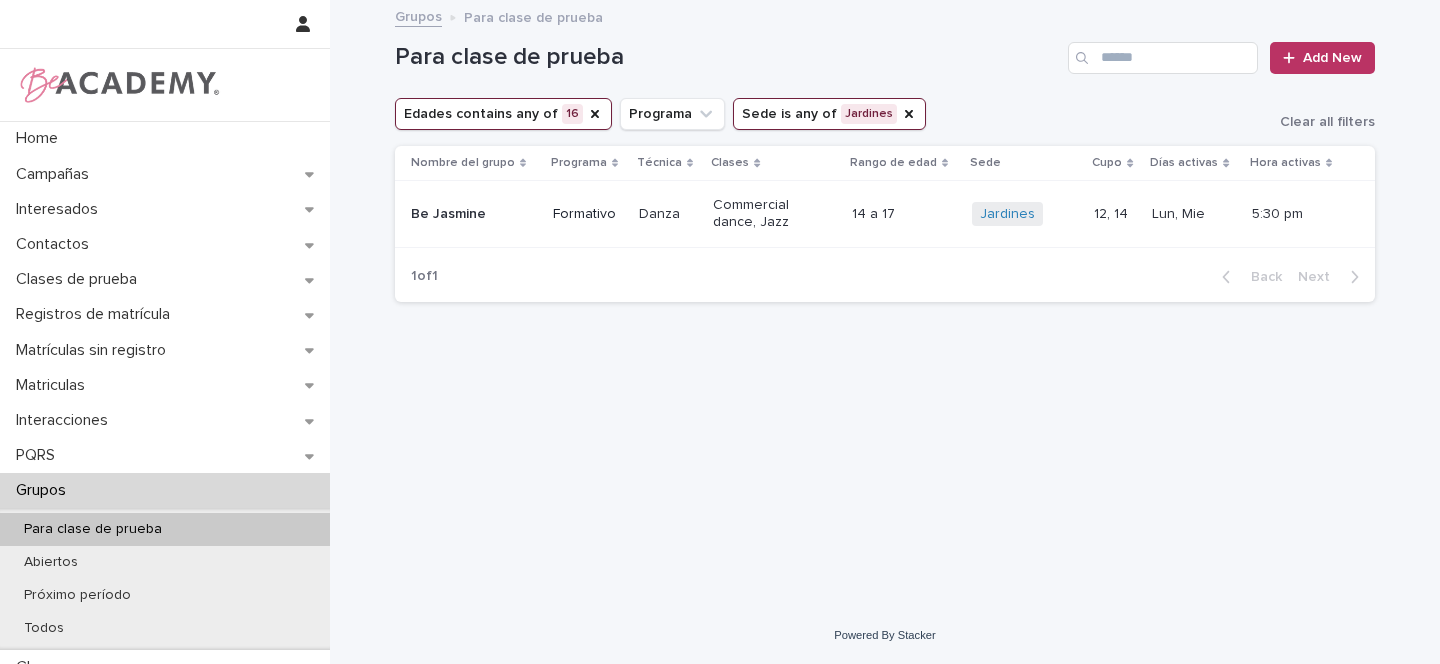 scroll, scrollTop: 0, scrollLeft: 0, axis: both 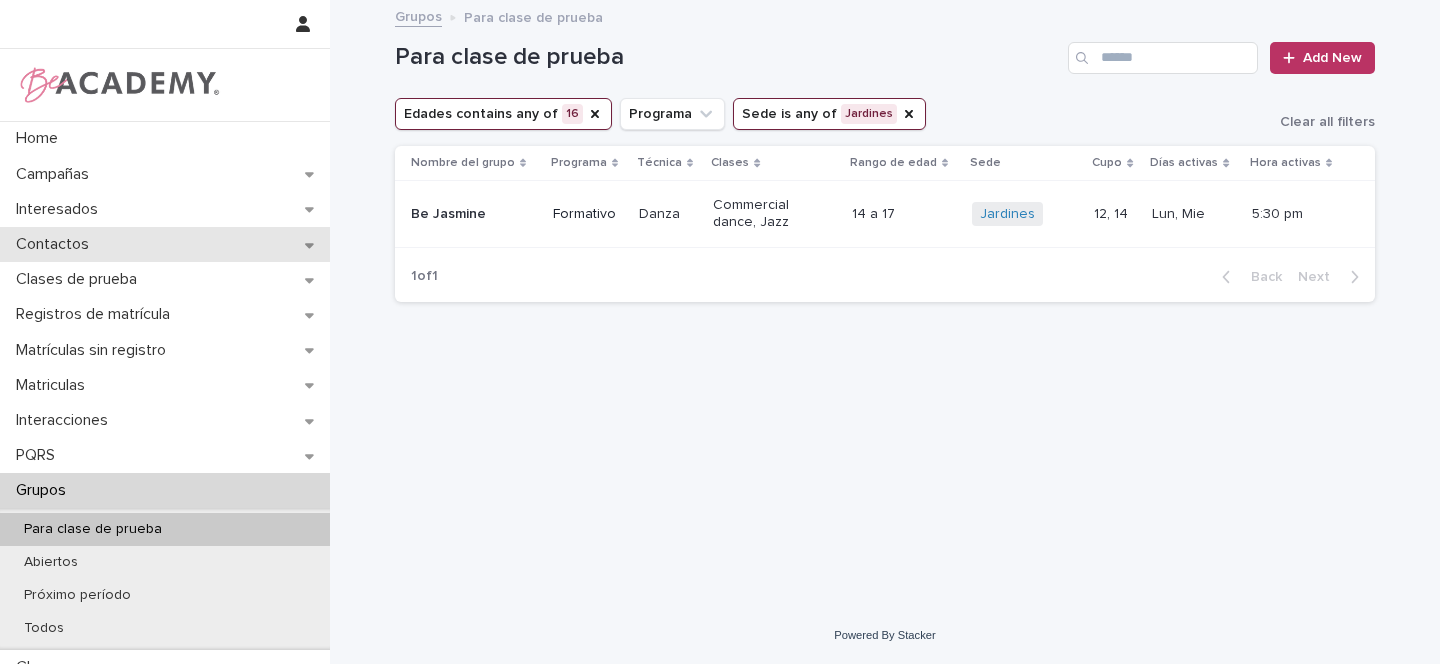 click 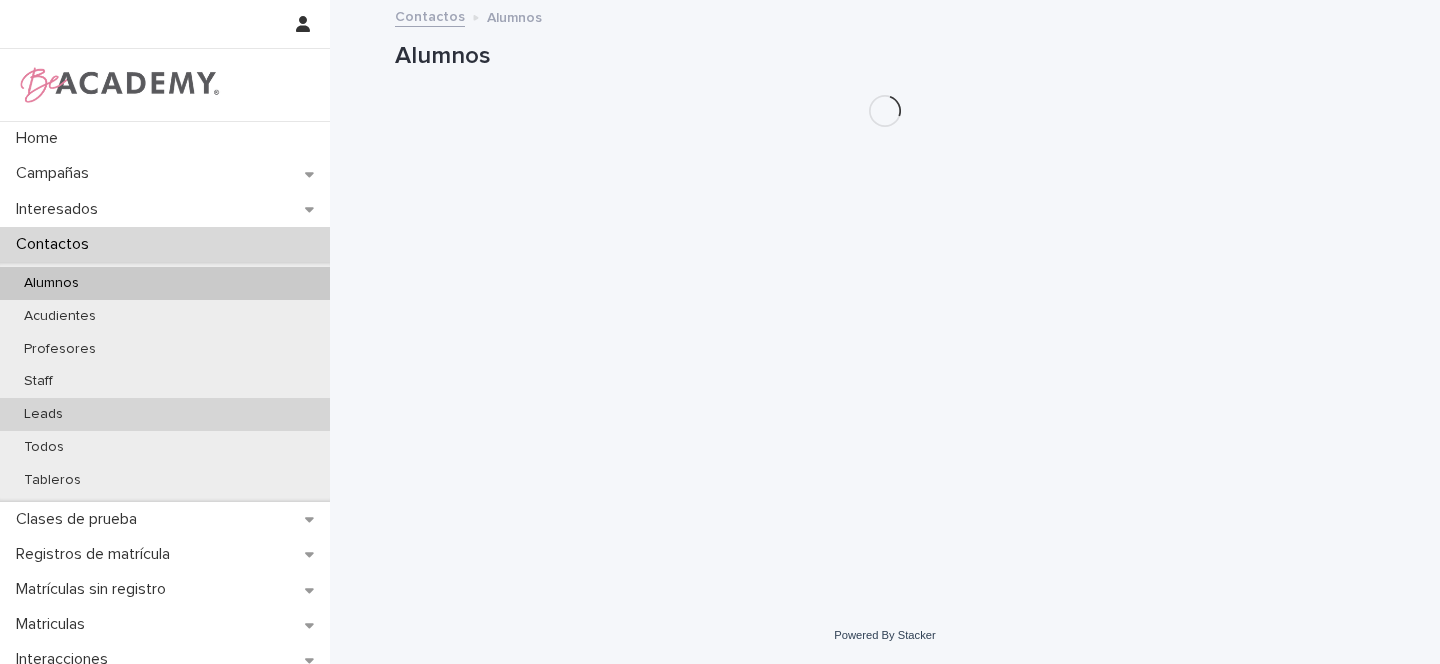 click on "Leads" at bounding box center [165, 414] 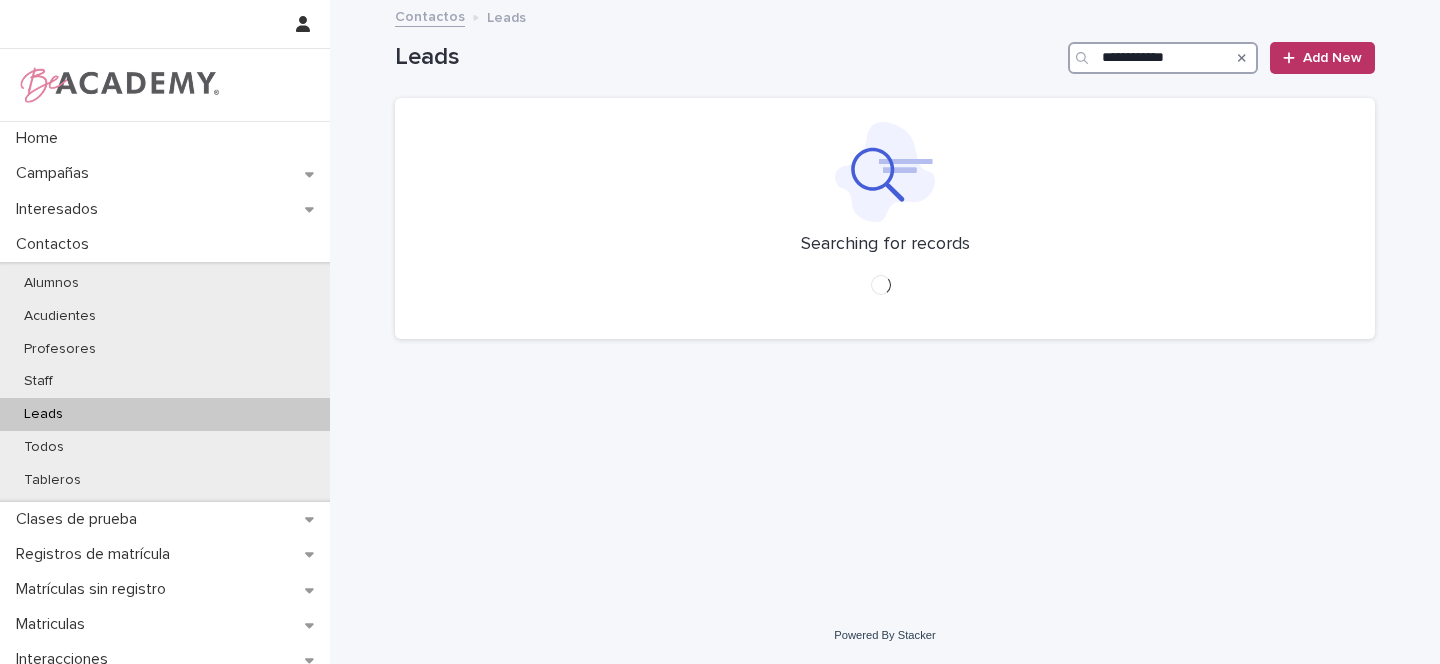 click on "**********" at bounding box center (1163, 58) 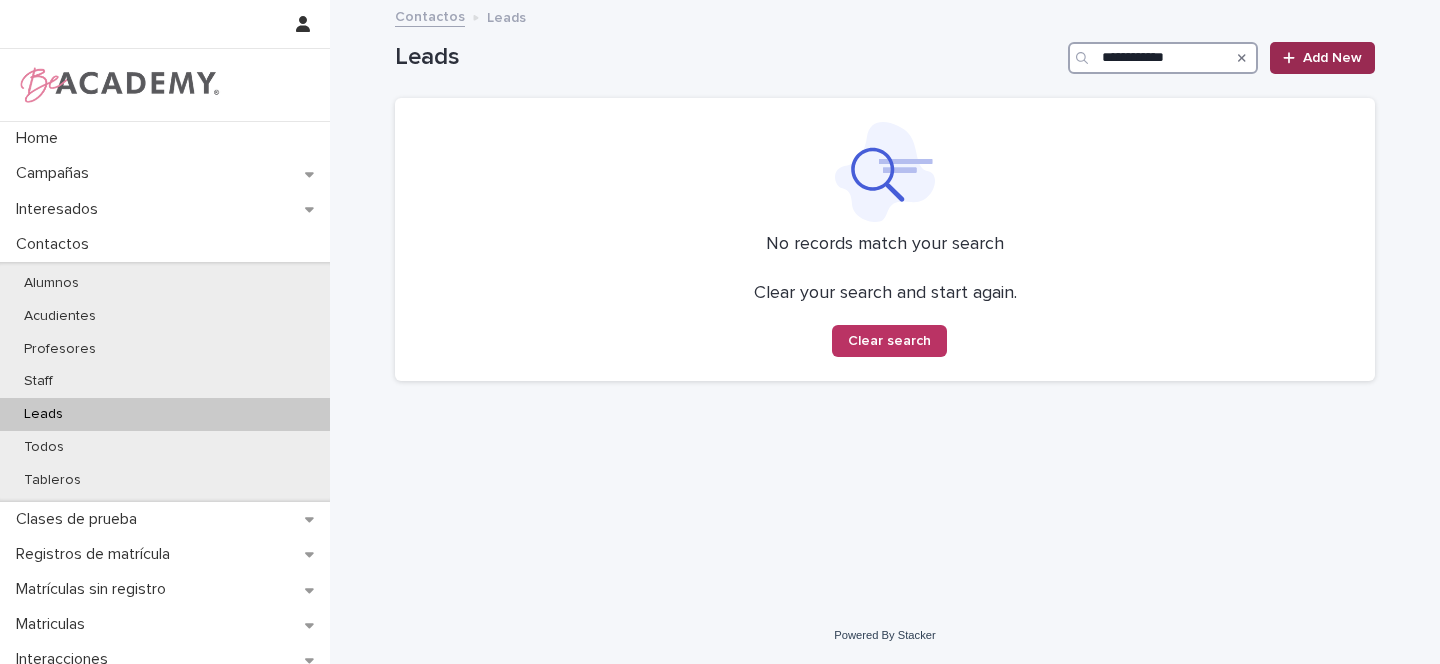 type on "**********" 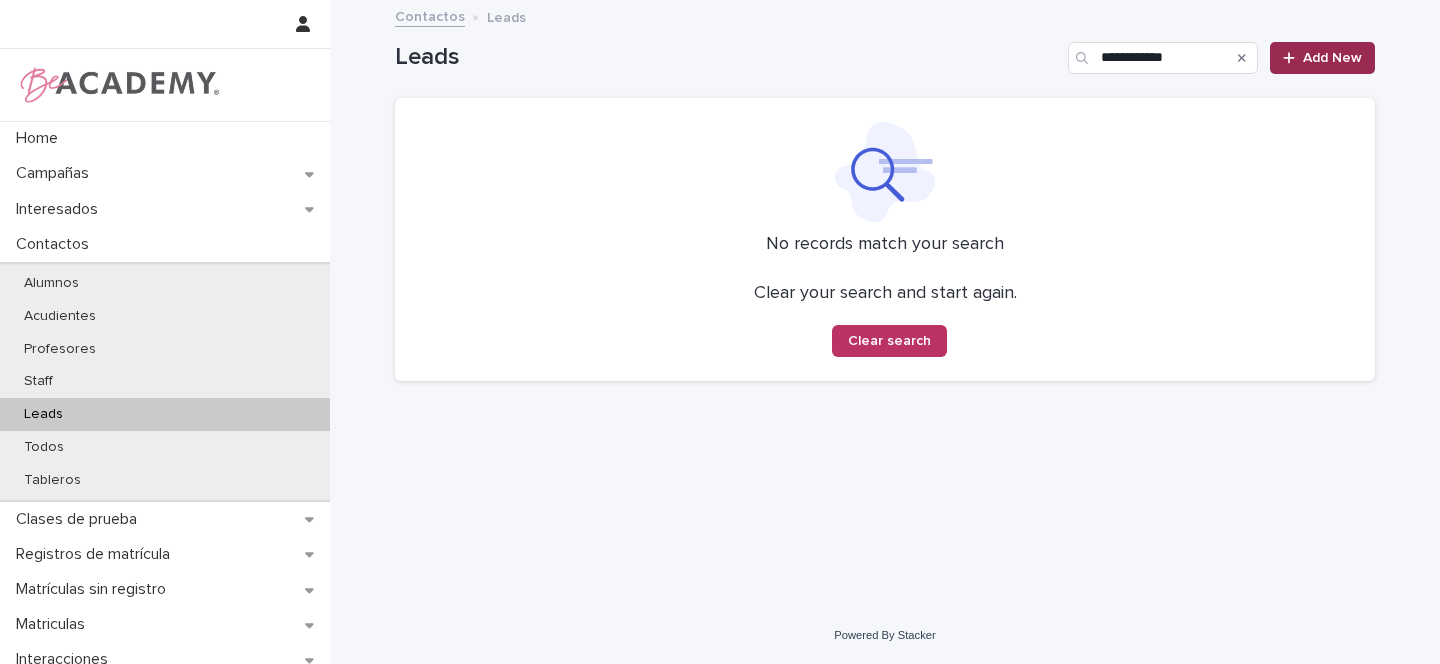 click on "Add New" at bounding box center [1332, 58] 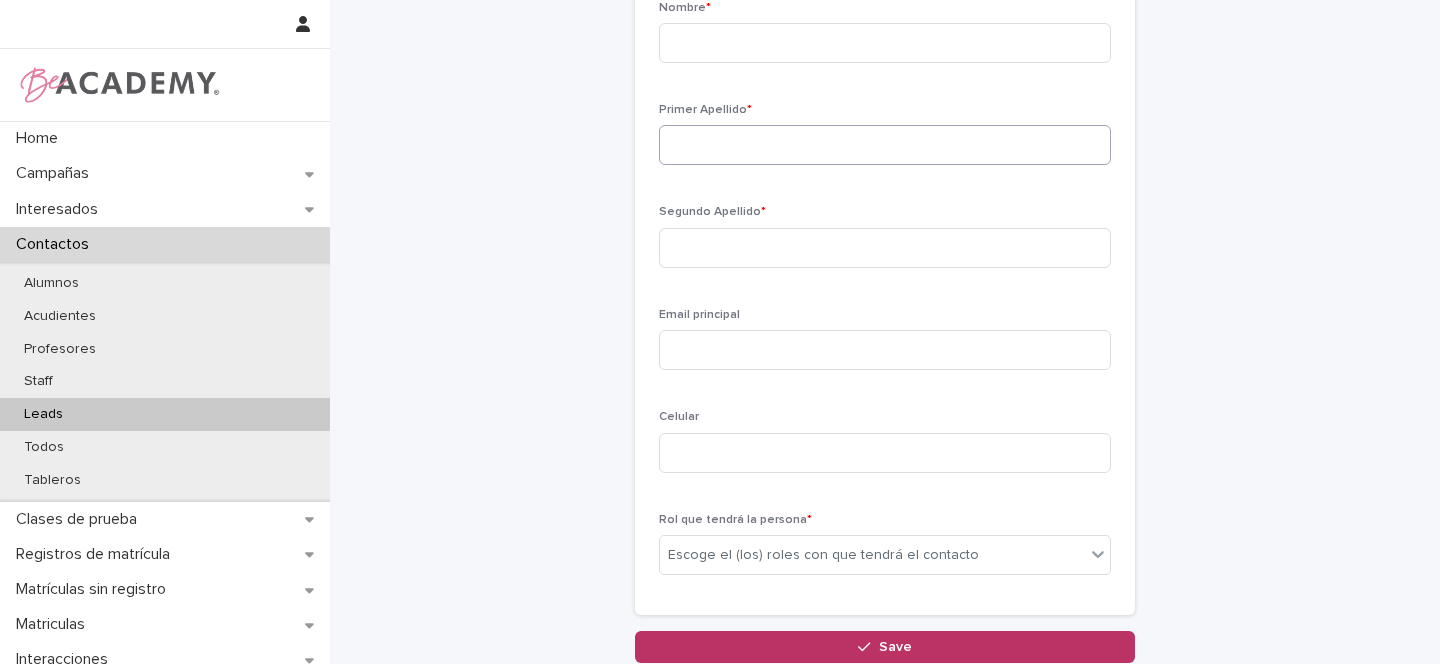 scroll, scrollTop: 0, scrollLeft: 0, axis: both 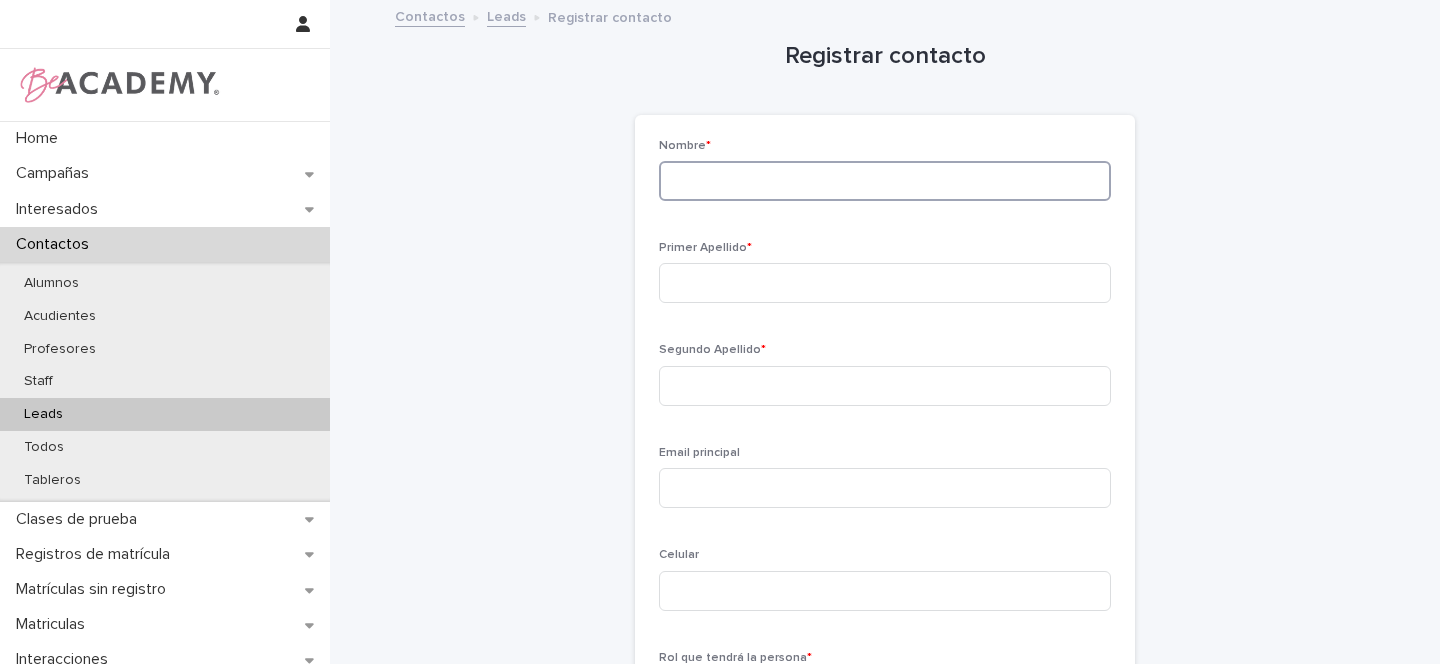 click at bounding box center (885, 181) 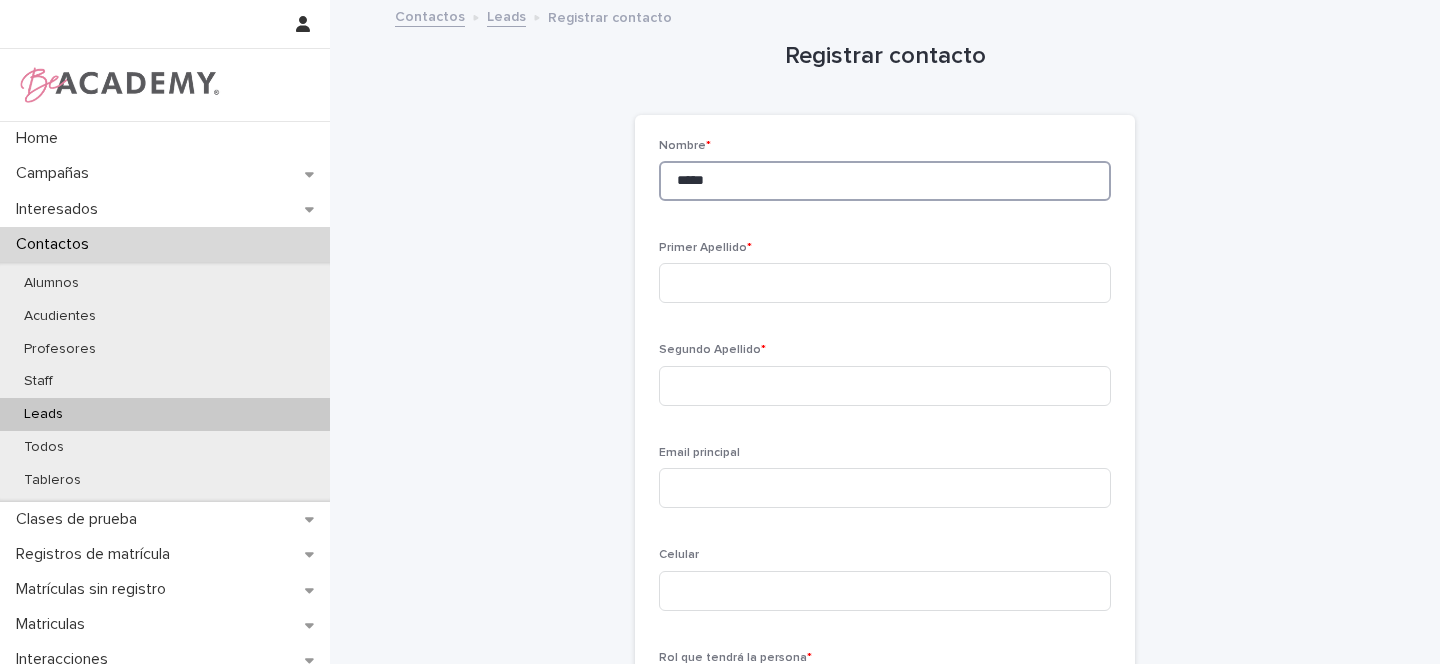 type on "*****" 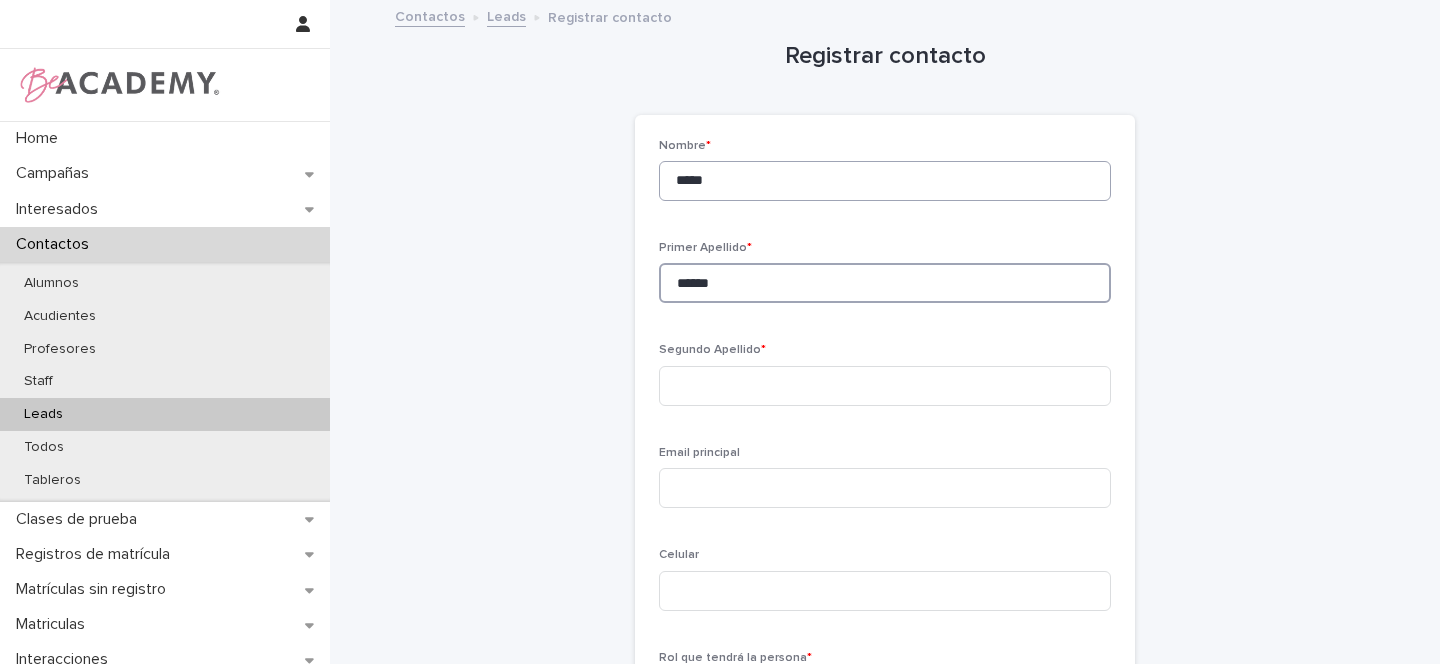 type on "******" 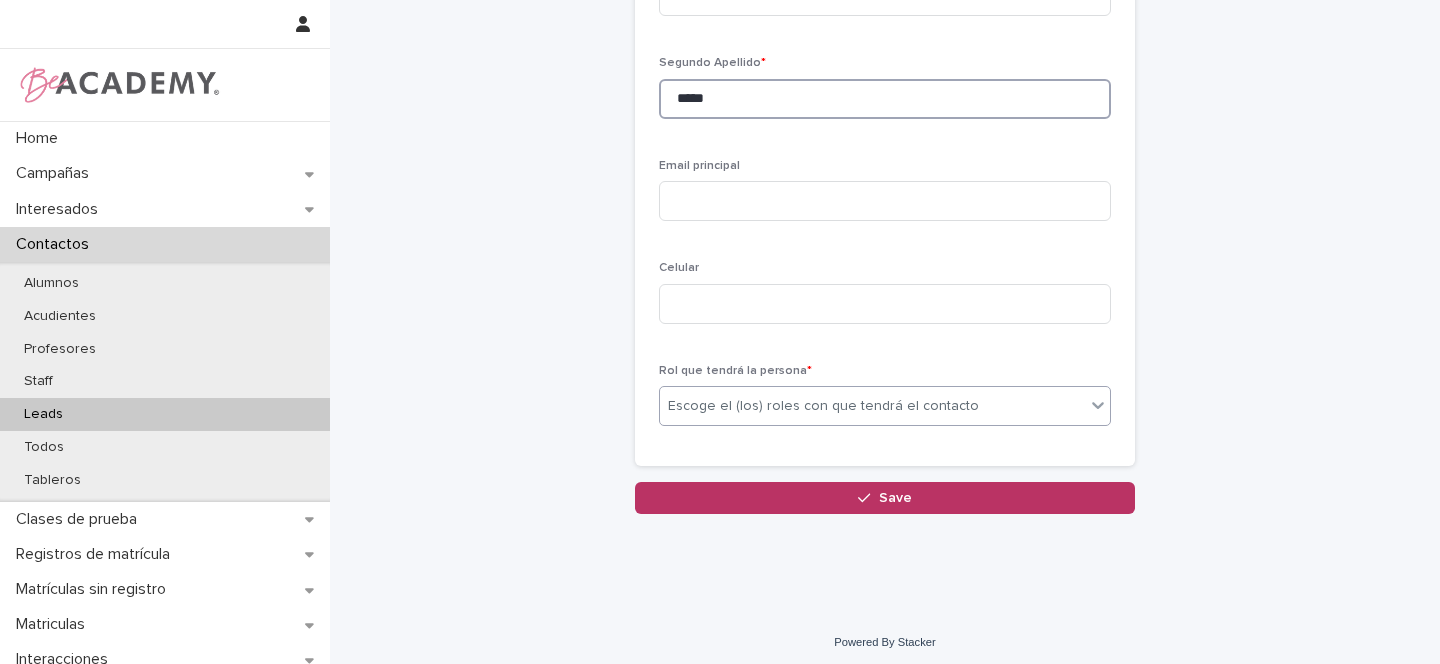 scroll, scrollTop: 294, scrollLeft: 0, axis: vertical 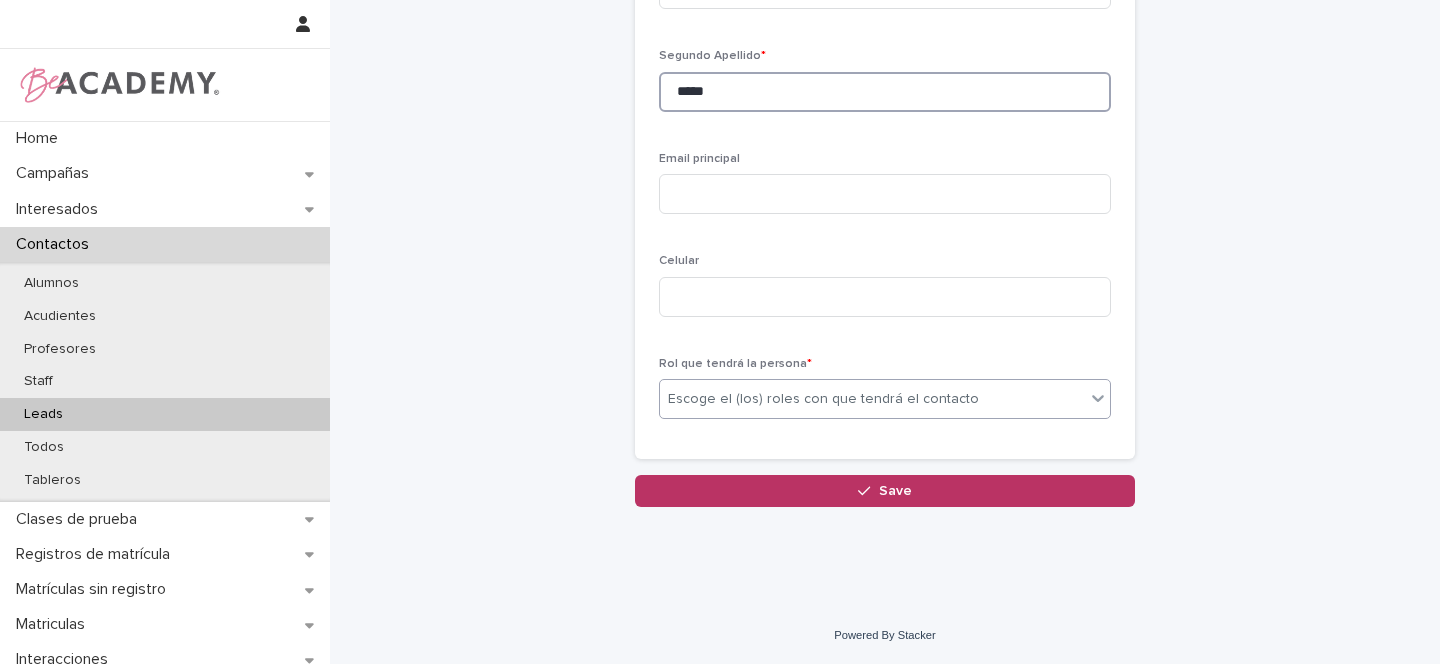 type on "*****" 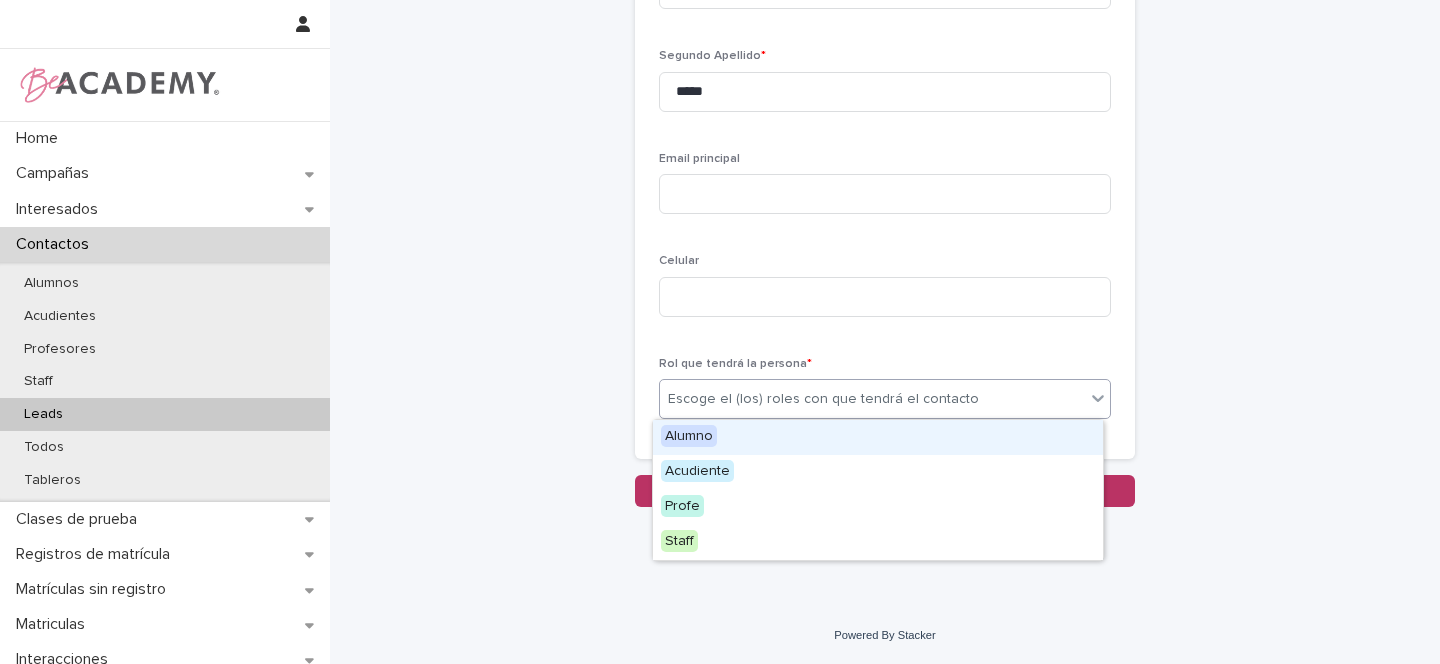 click on "Escoge el (los) roles con que tendrá el contacto" at bounding box center [823, 399] 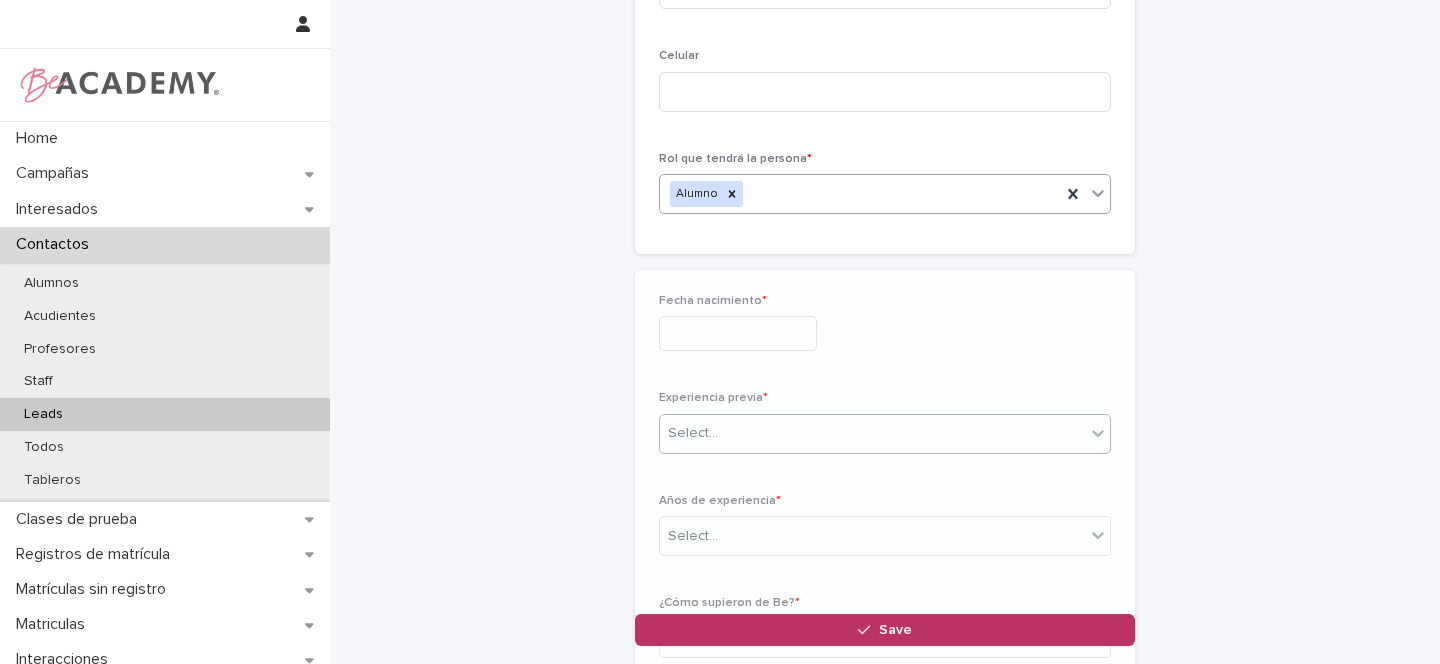 scroll, scrollTop: 516, scrollLeft: 0, axis: vertical 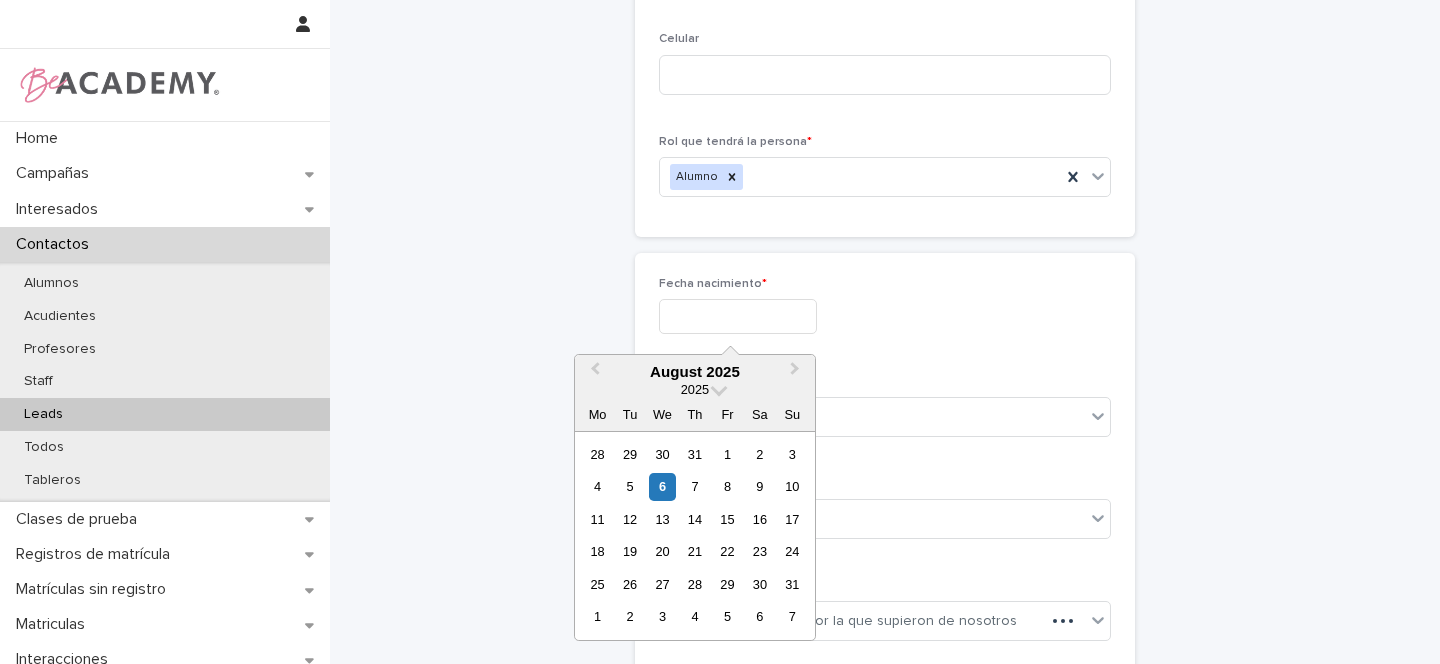 click at bounding box center (738, 316) 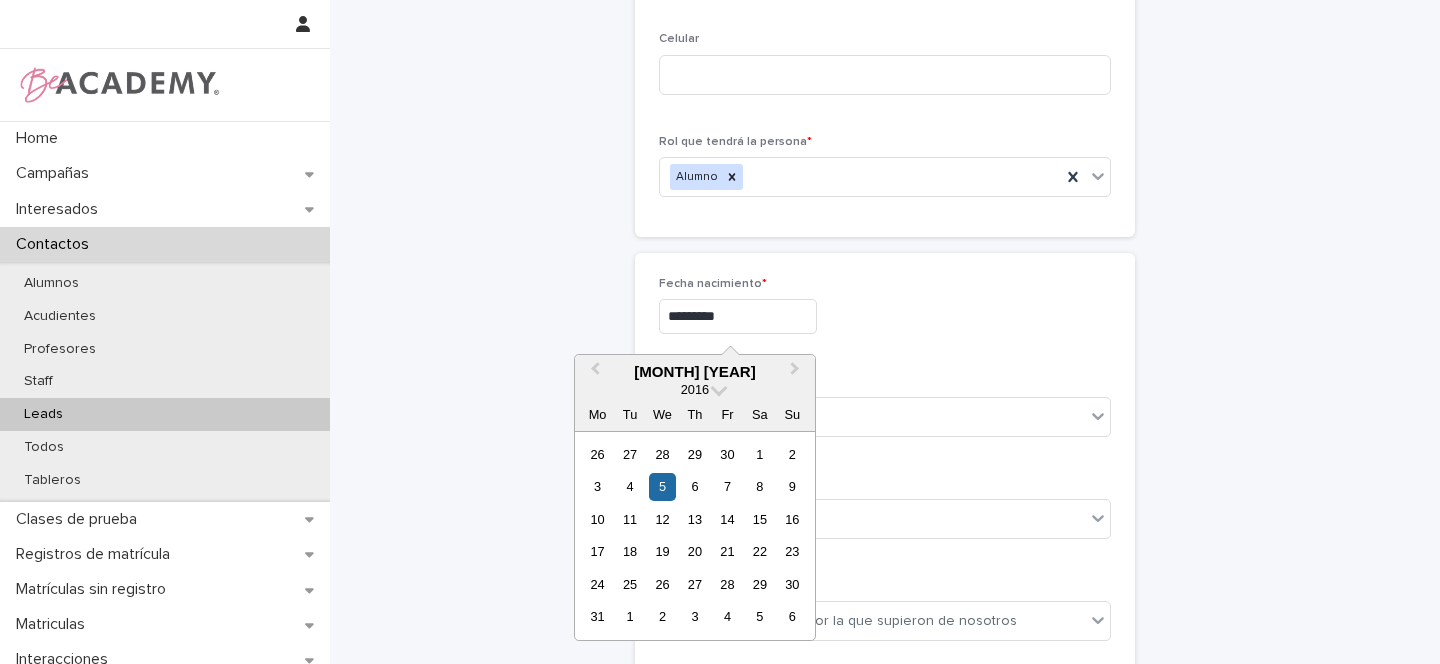 type on "**********" 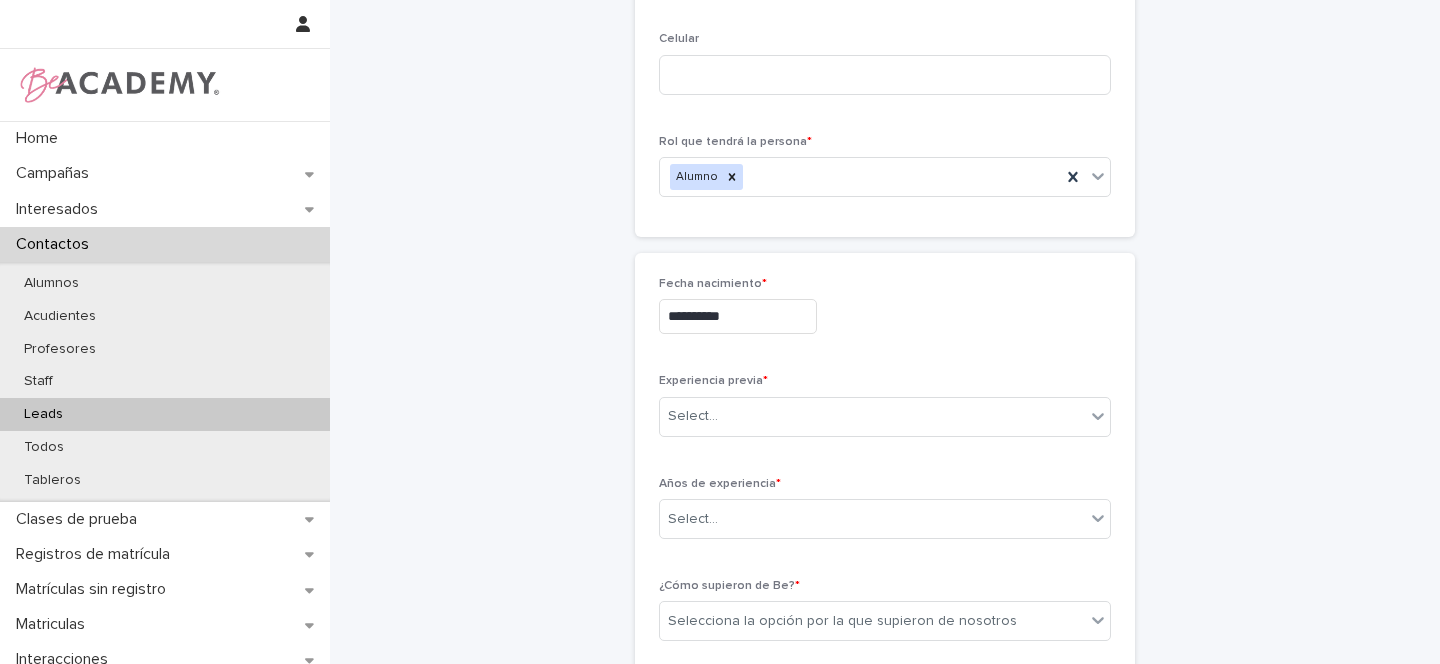 click on "**********" at bounding box center (885, 316) 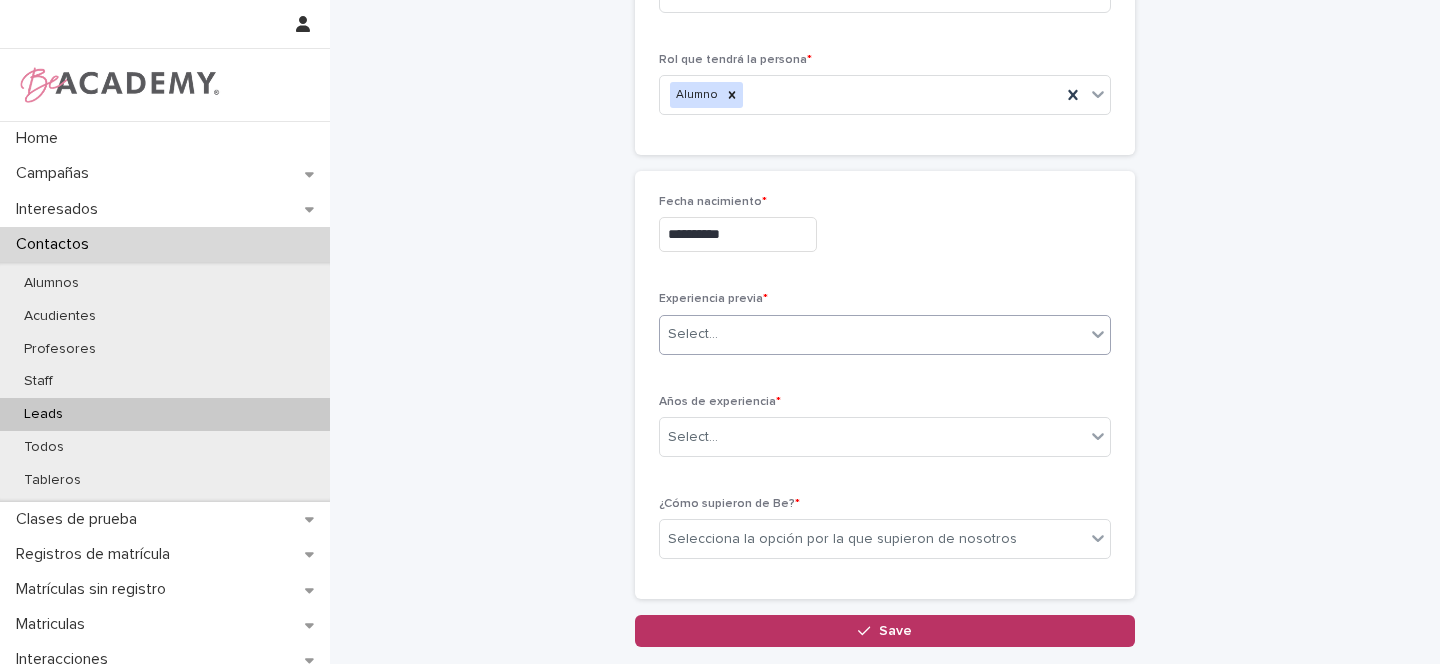 click on "Select..." at bounding box center (872, 334) 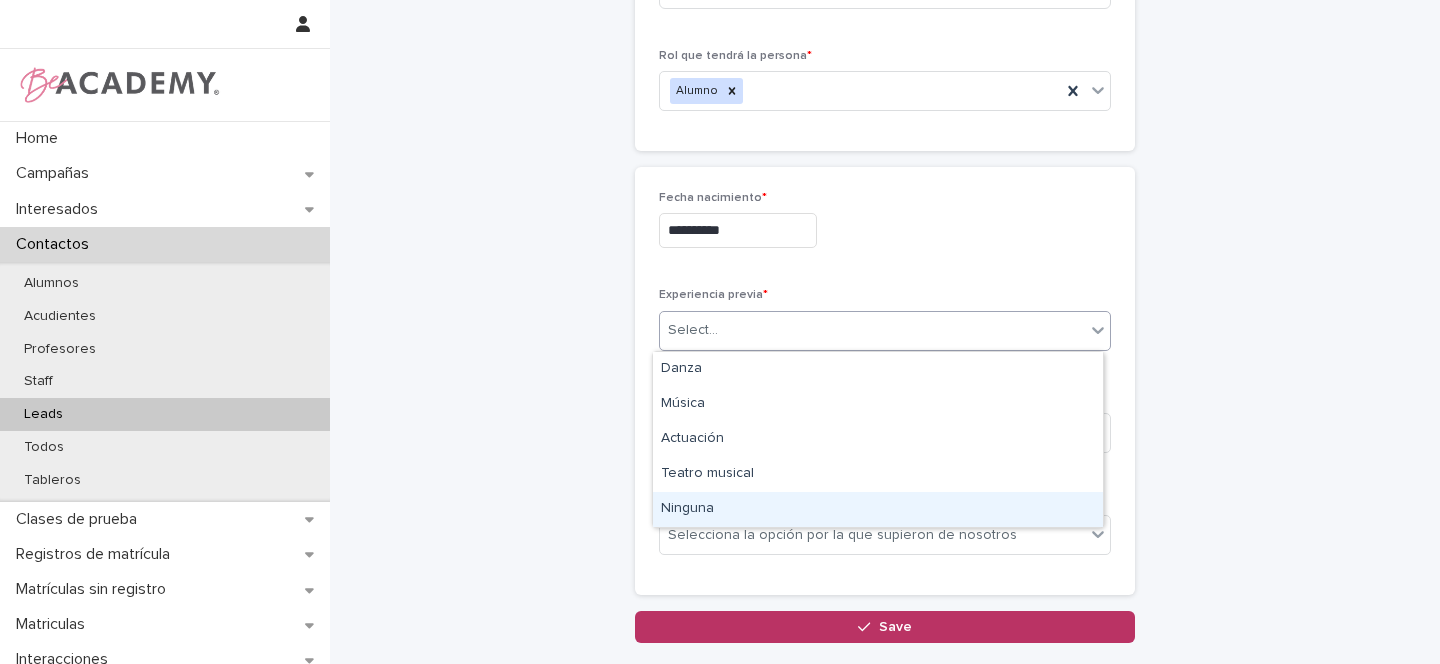 click on "Ninguna" at bounding box center [878, 509] 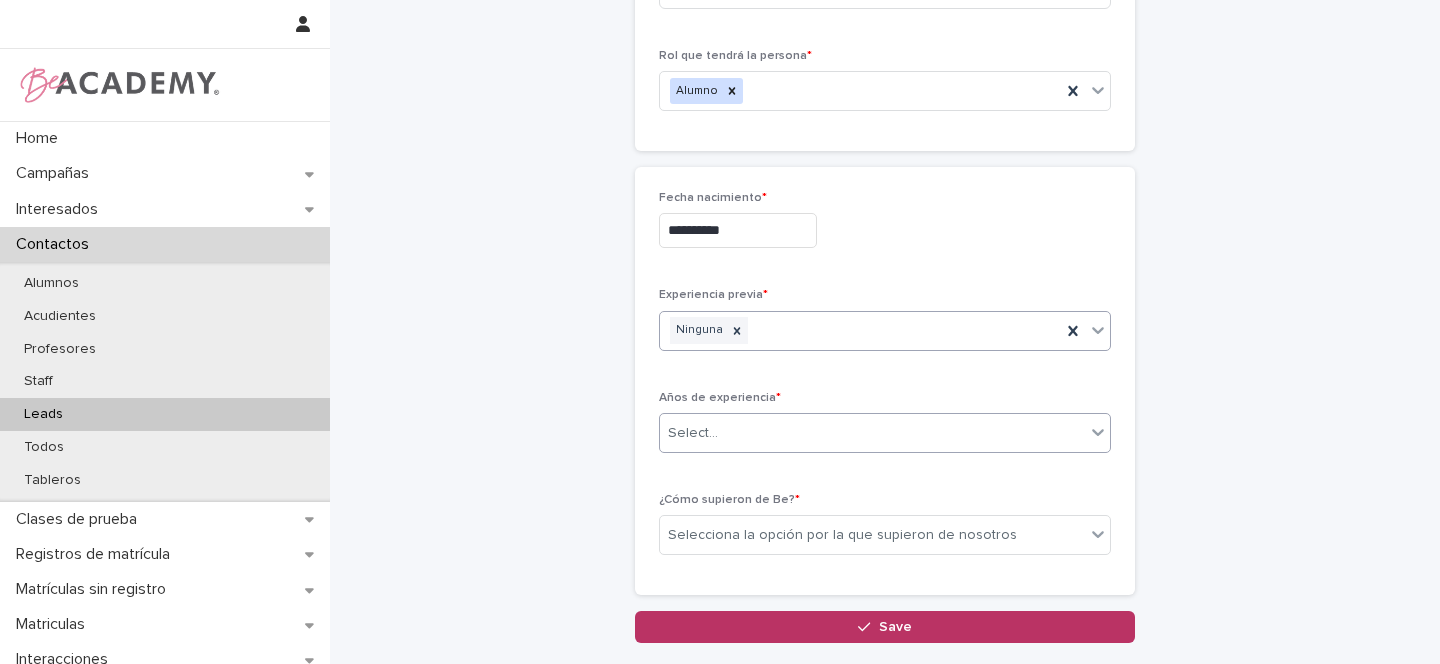 click on "Select..." at bounding box center [693, 433] 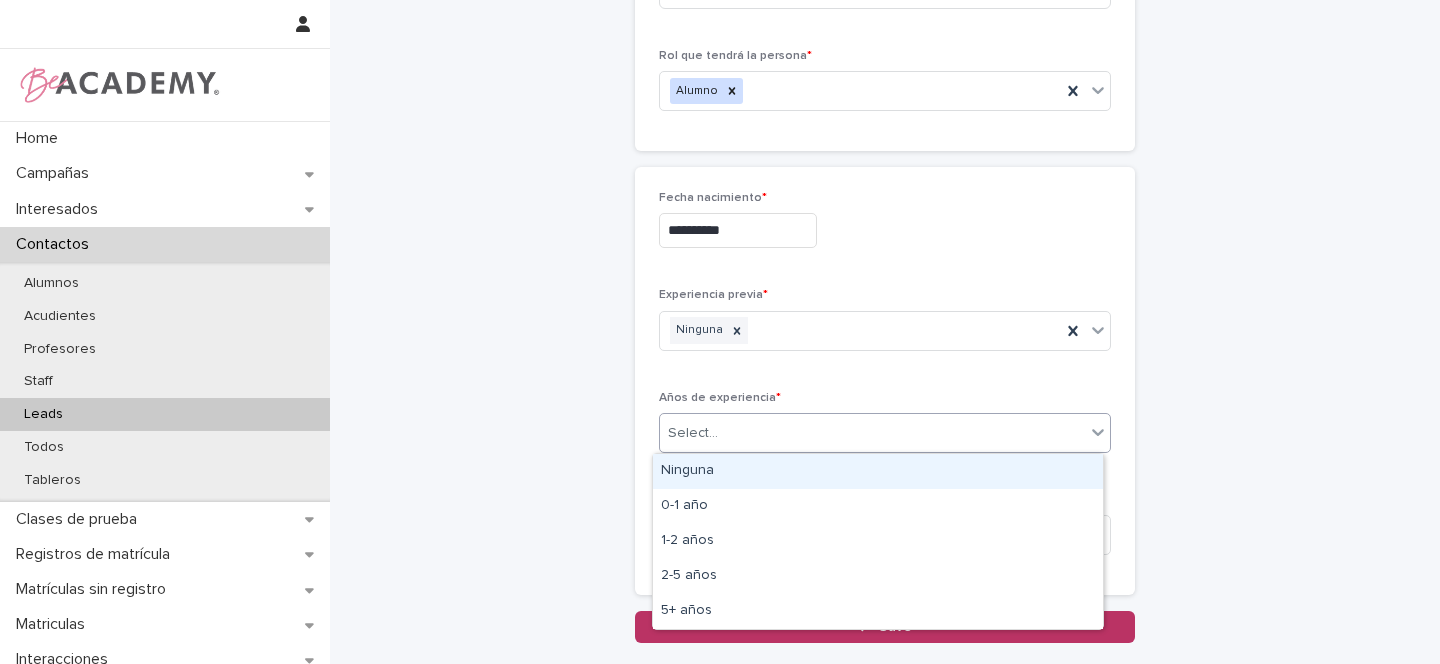 click on "Ninguna" at bounding box center [878, 471] 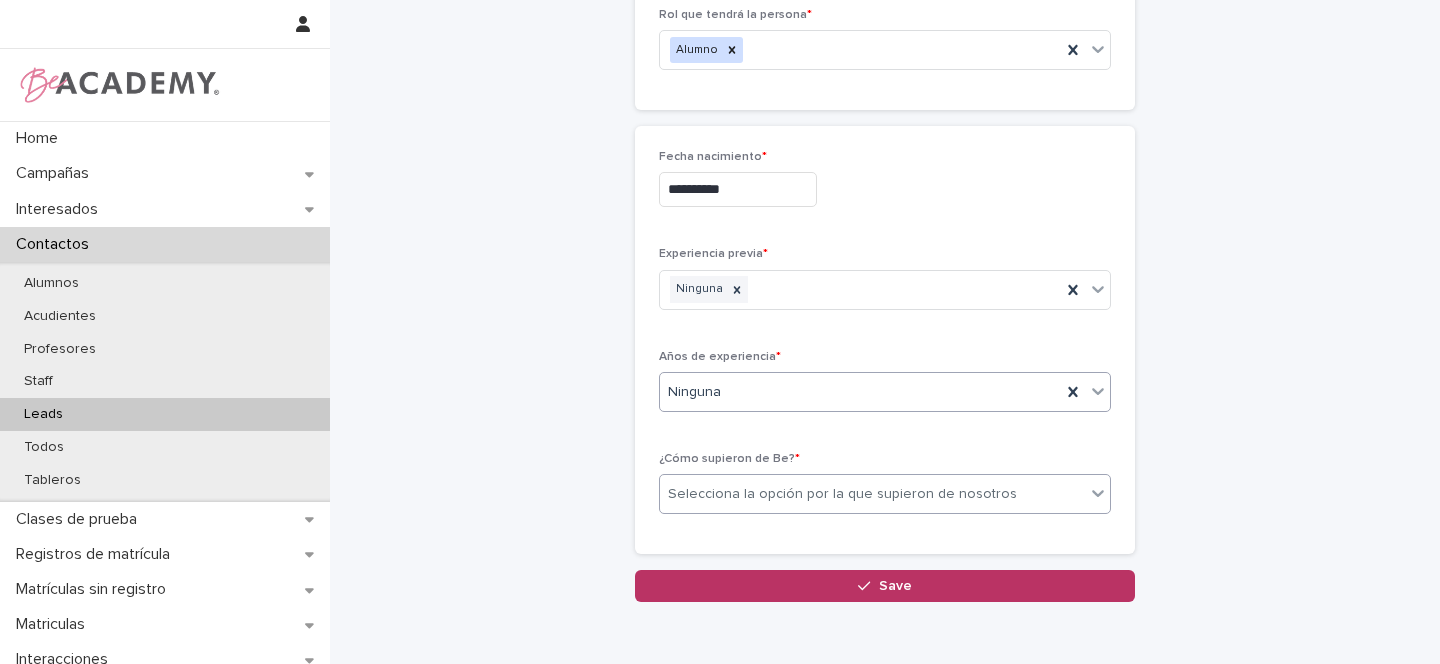 scroll, scrollTop: 650, scrollLeft: 0, axis: vertical 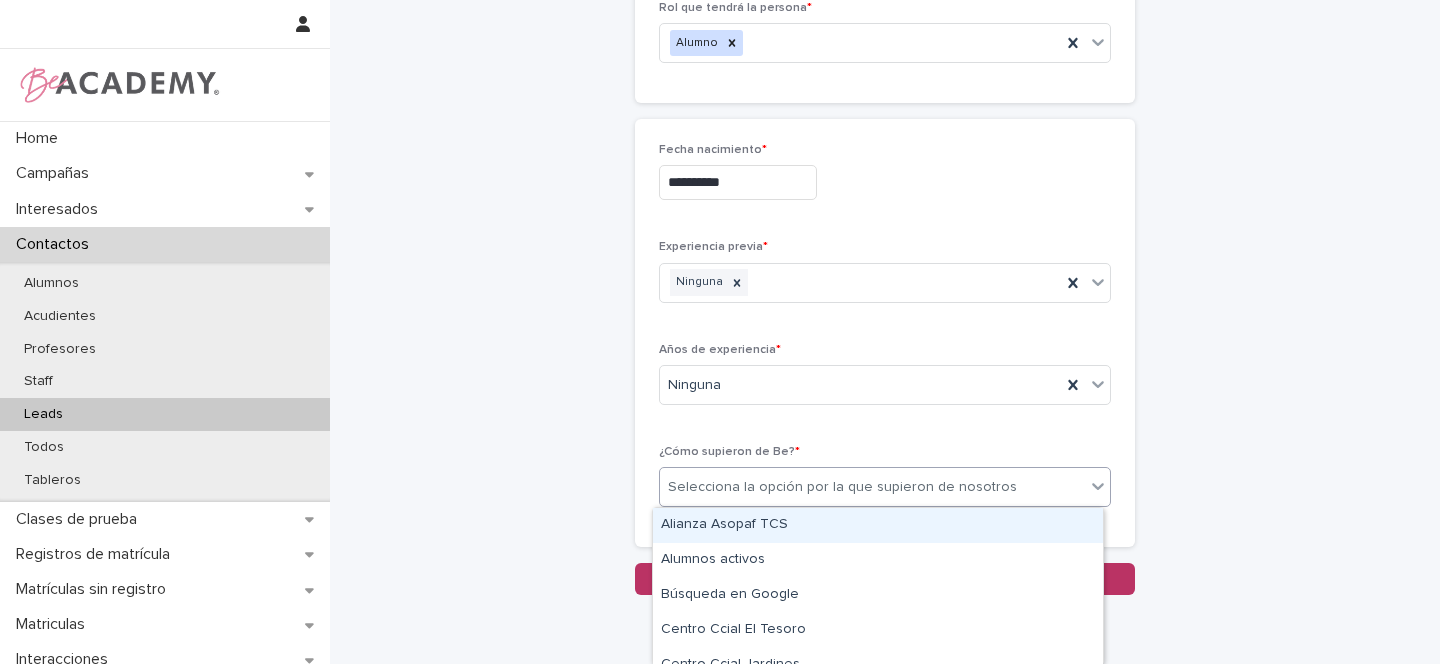 click on "Selecciona la opción por la que supieron de nosotros" at bounding box center (842, 487) 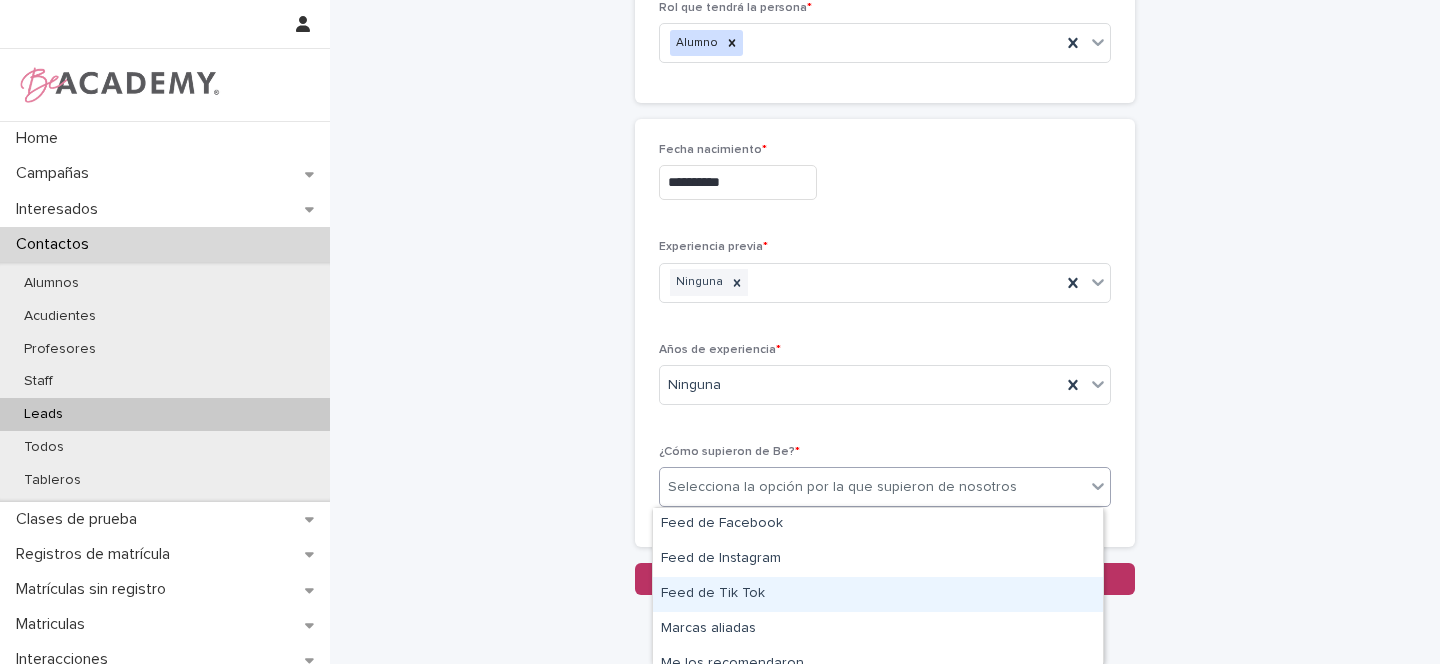 scroll, scrollTop: 473, scrollLeft: 0, axis: vertical 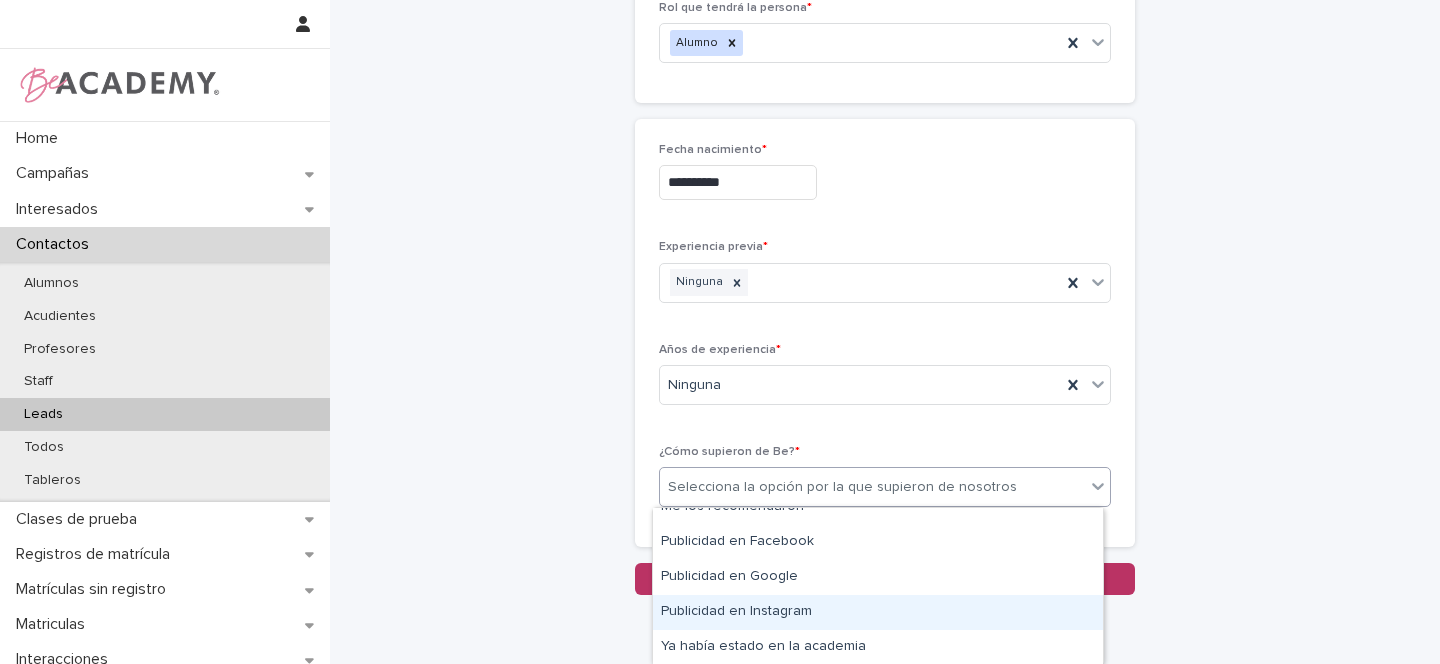 click on "Publicidad en Instagram" at bounding box center [878, 612] 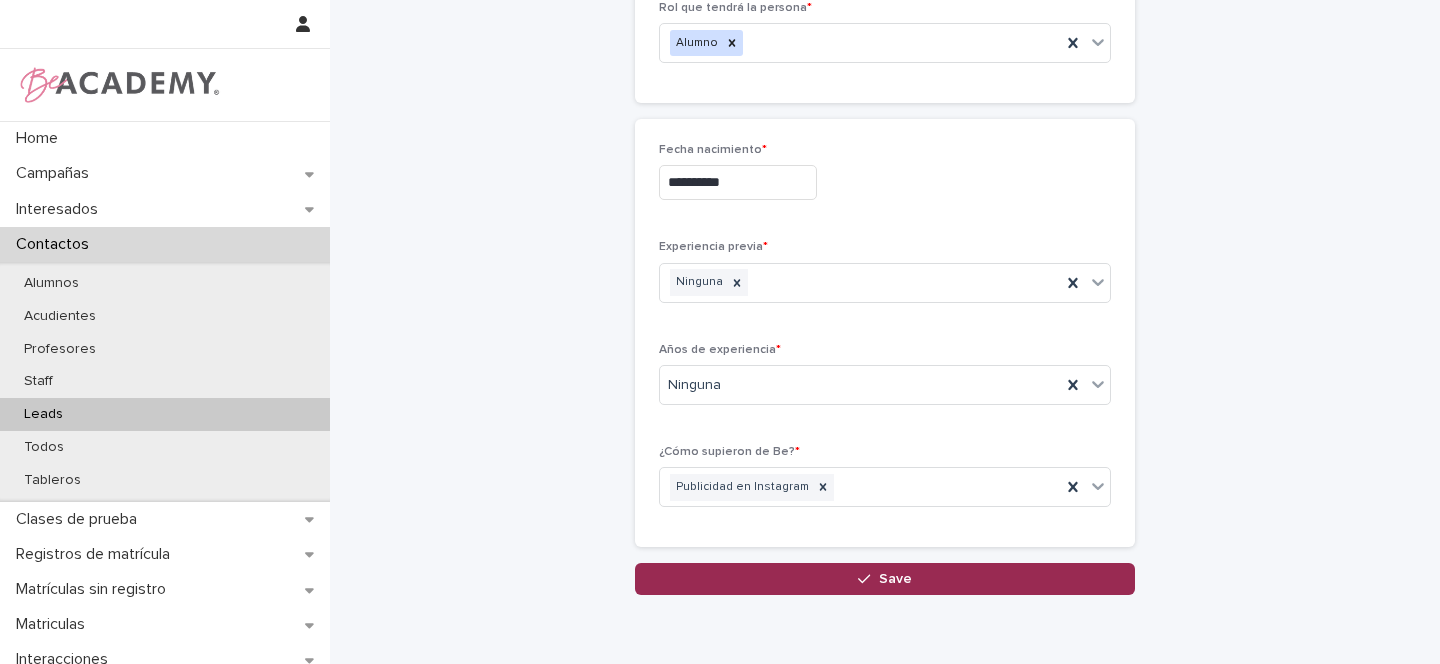 click 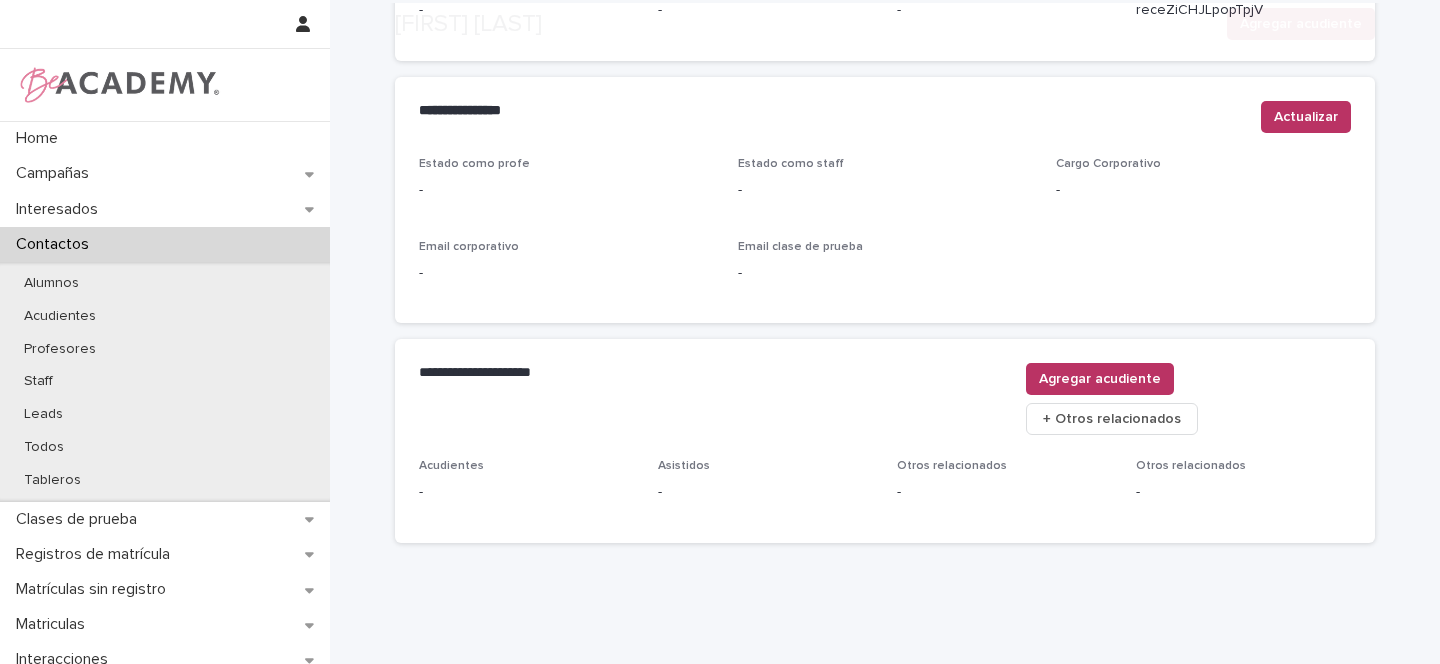 scroll, scrollTop: 812, scrollLeft: 0, axis: vertical 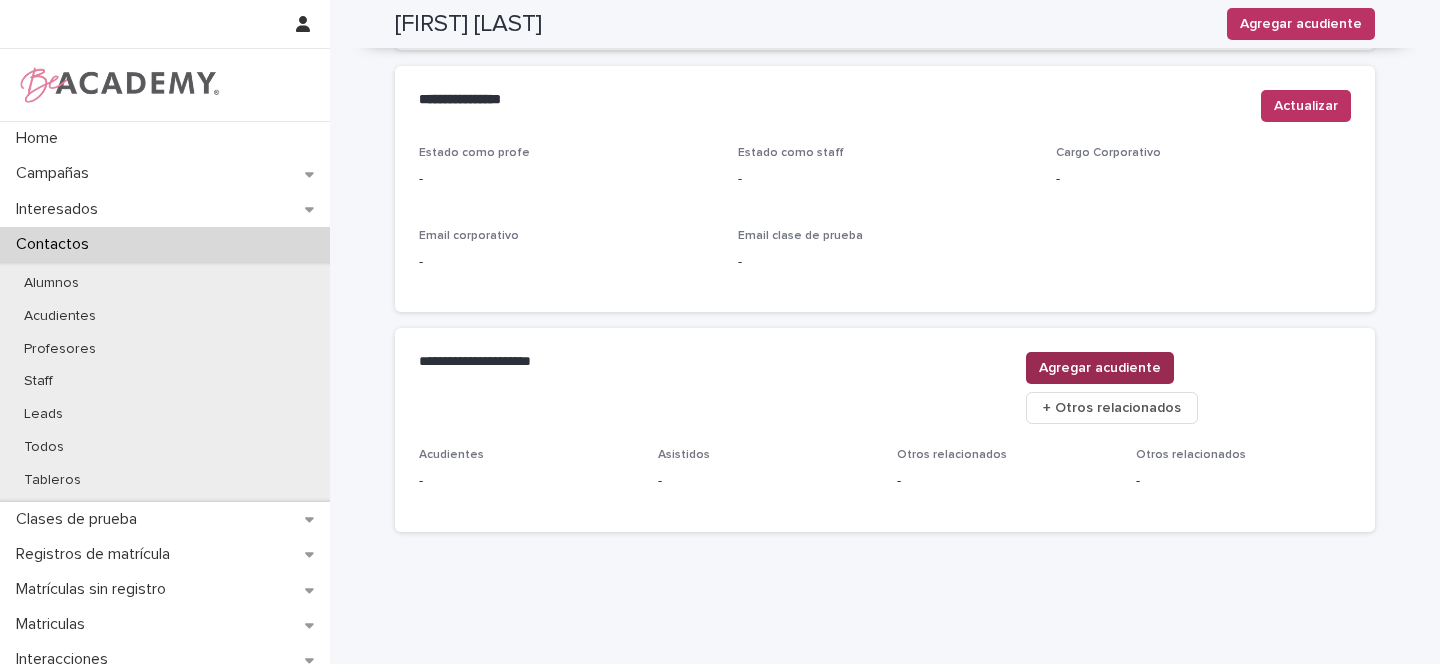 click on "Agregar acudiente" at bounding box center (1100, 368) 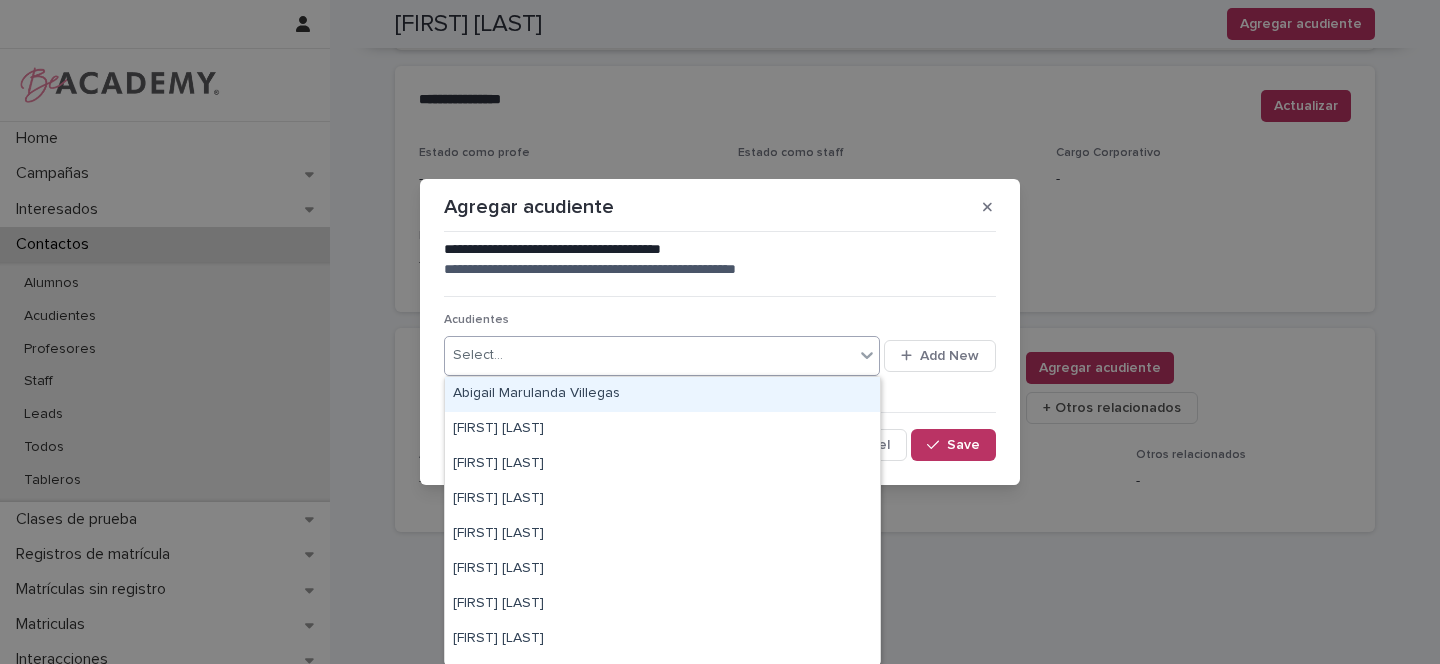 click on "Select..." at bounding box center (649, 355) 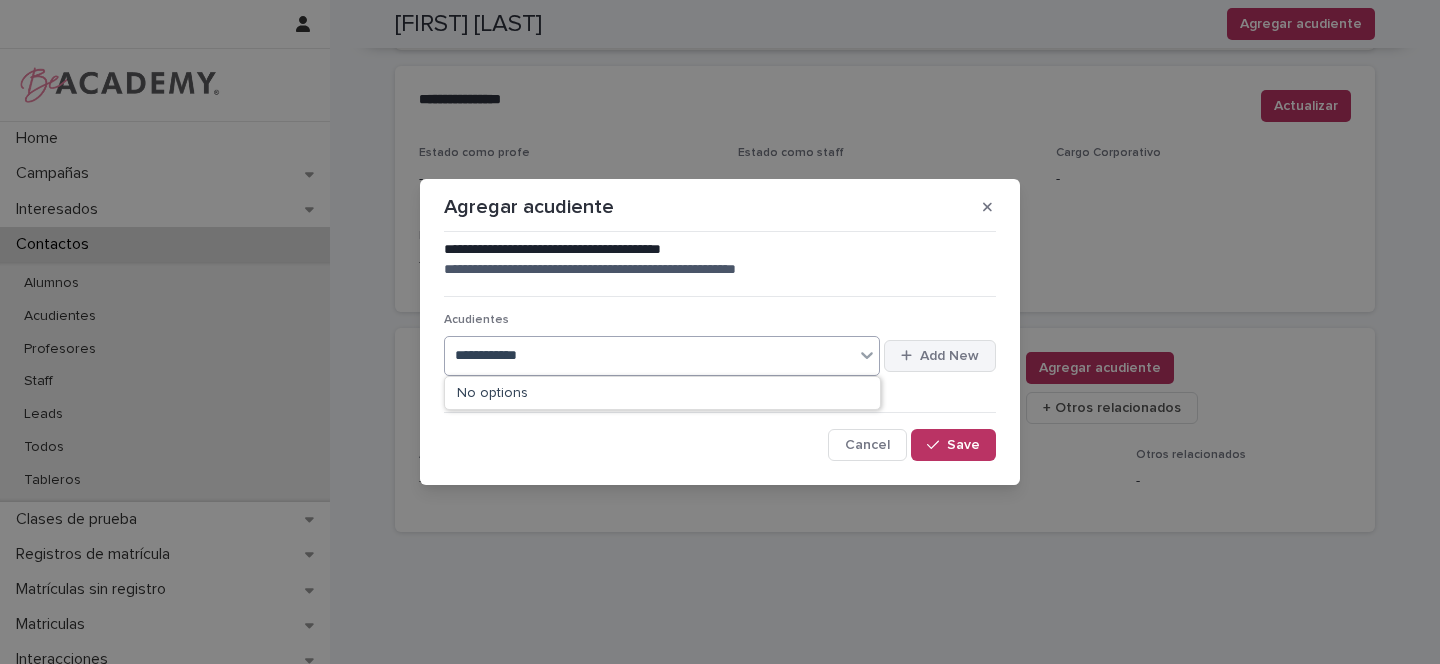type on "**********" 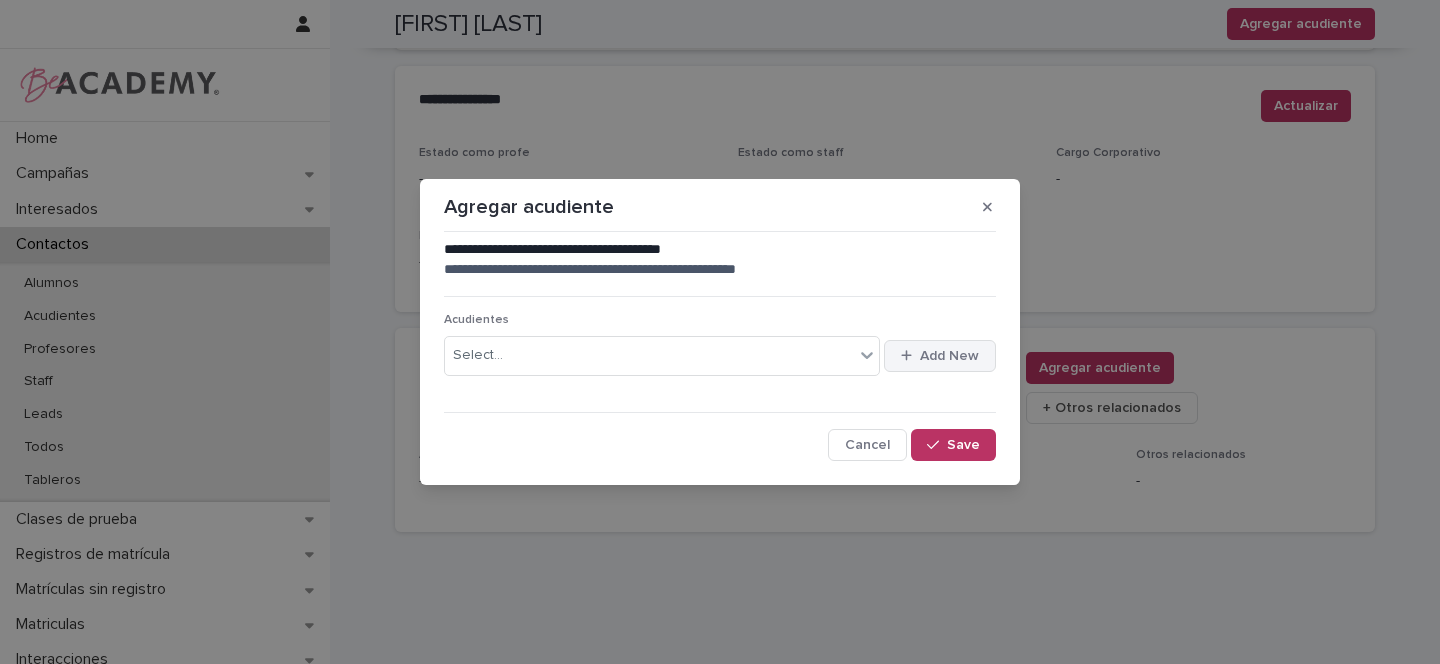 click on "Add New" at bounding box center (949, 356) 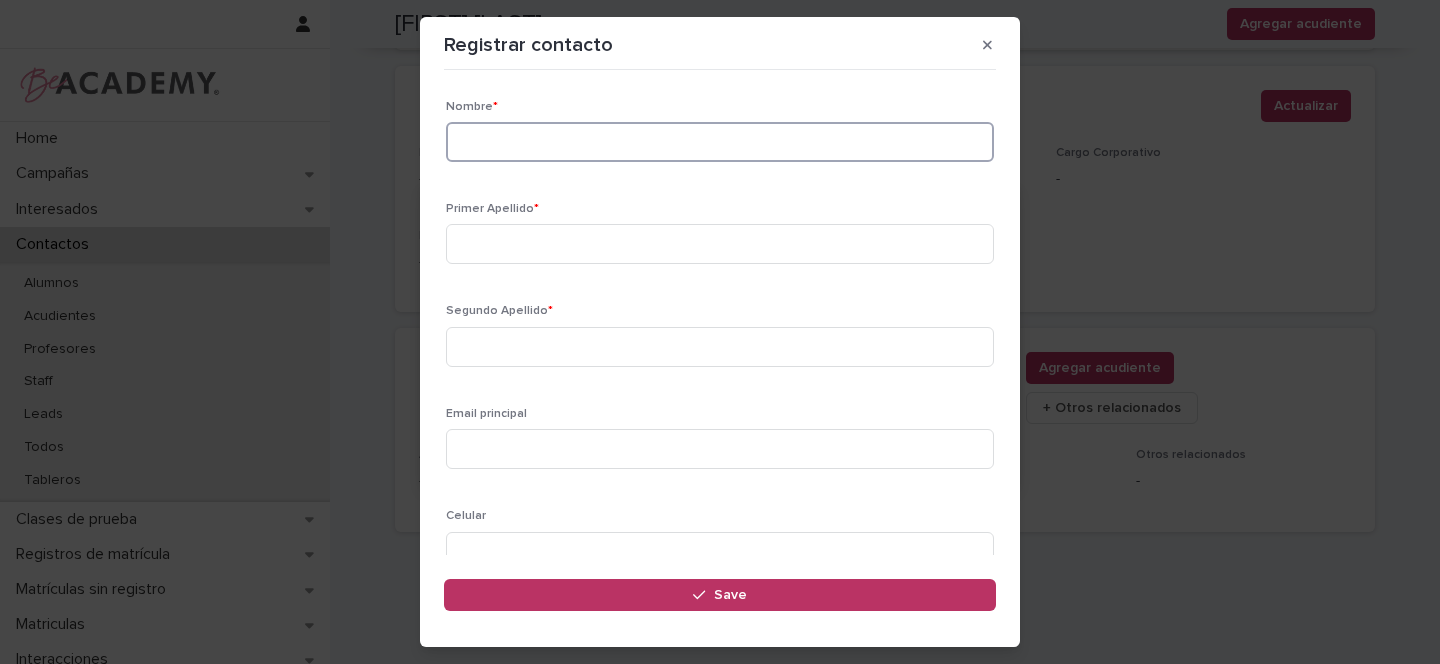 click at bounding box center (720, 142) 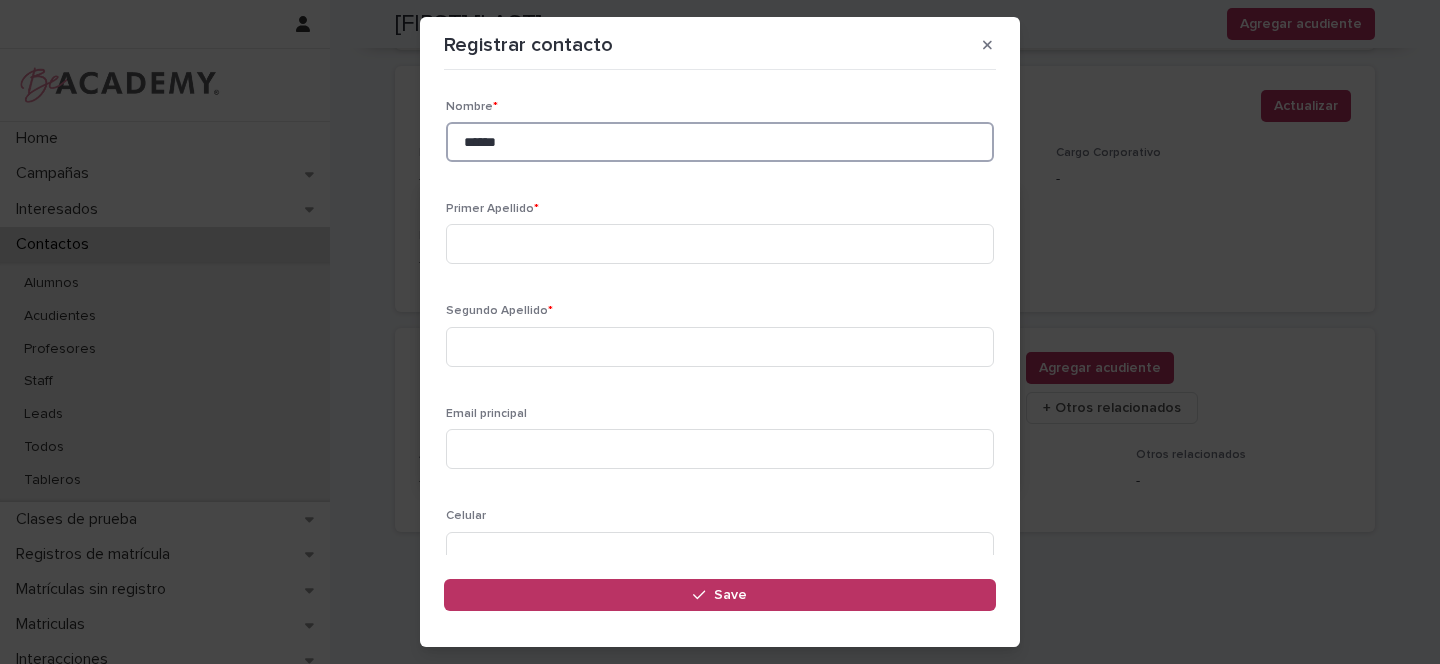 type on "******" 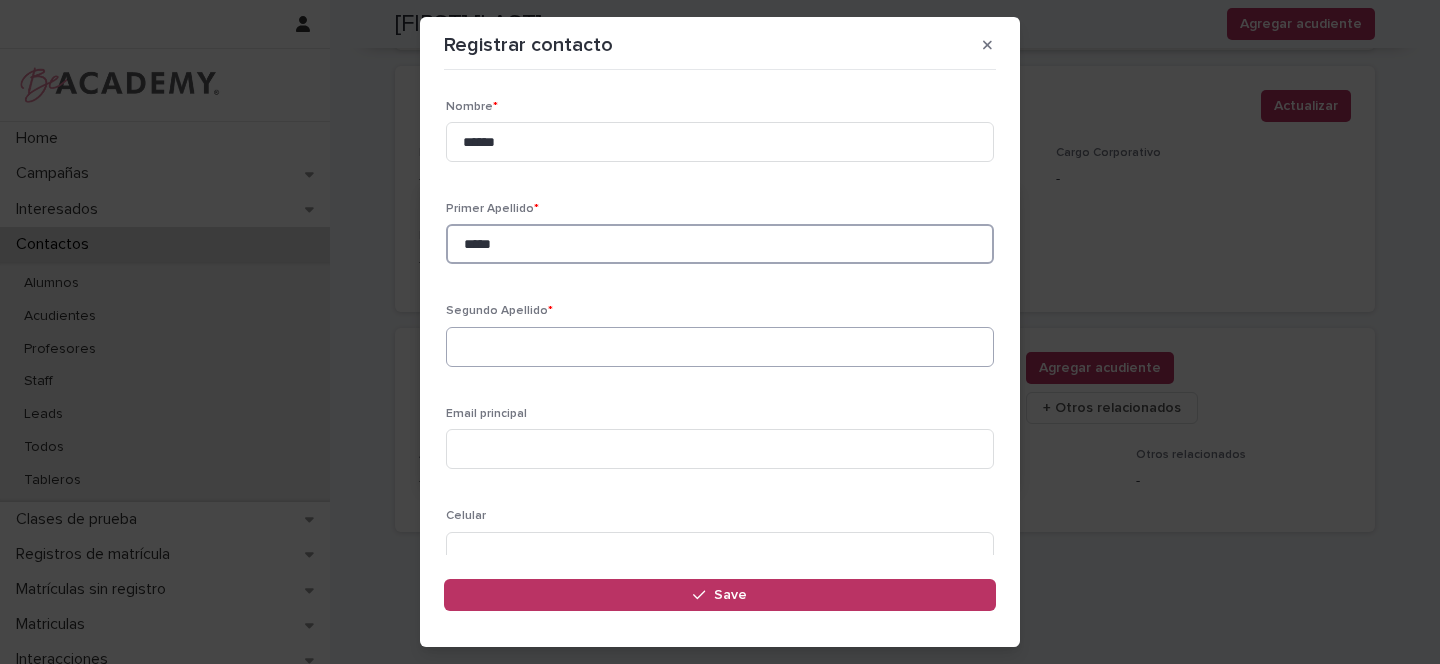 type on "*****" 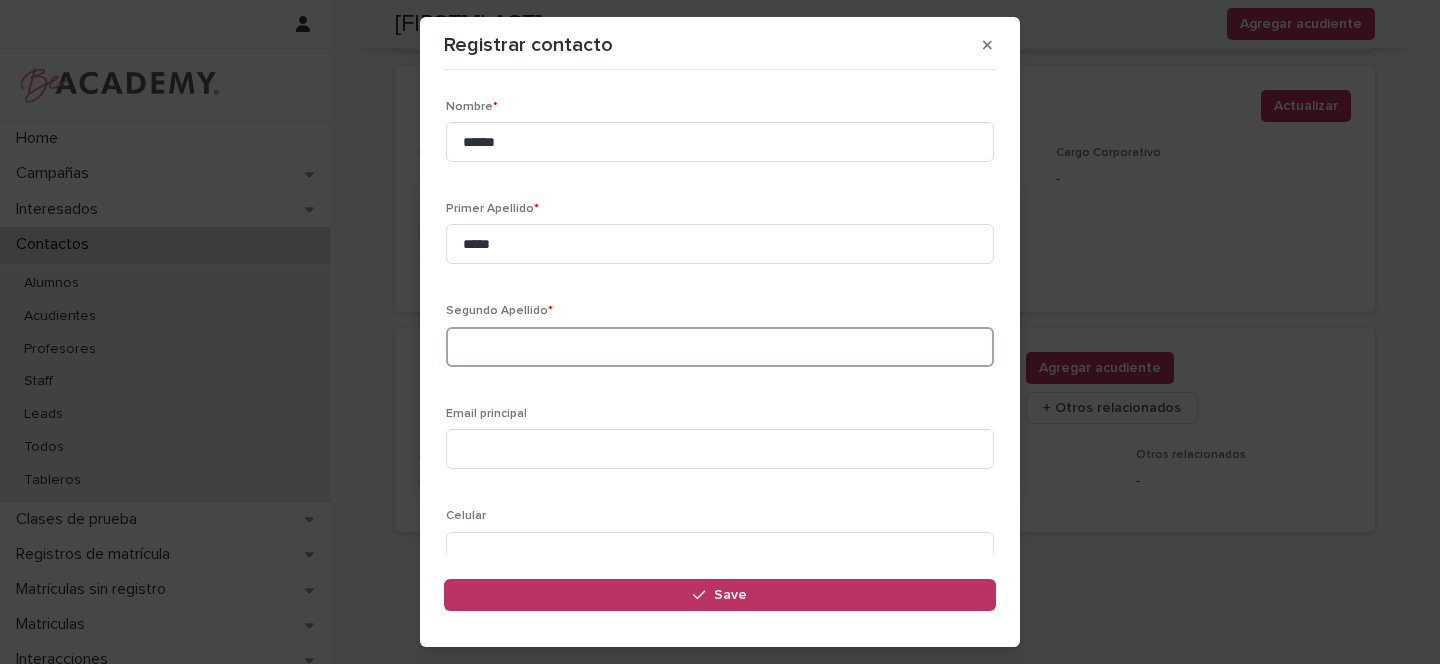 click at bounding box center (720, 347) 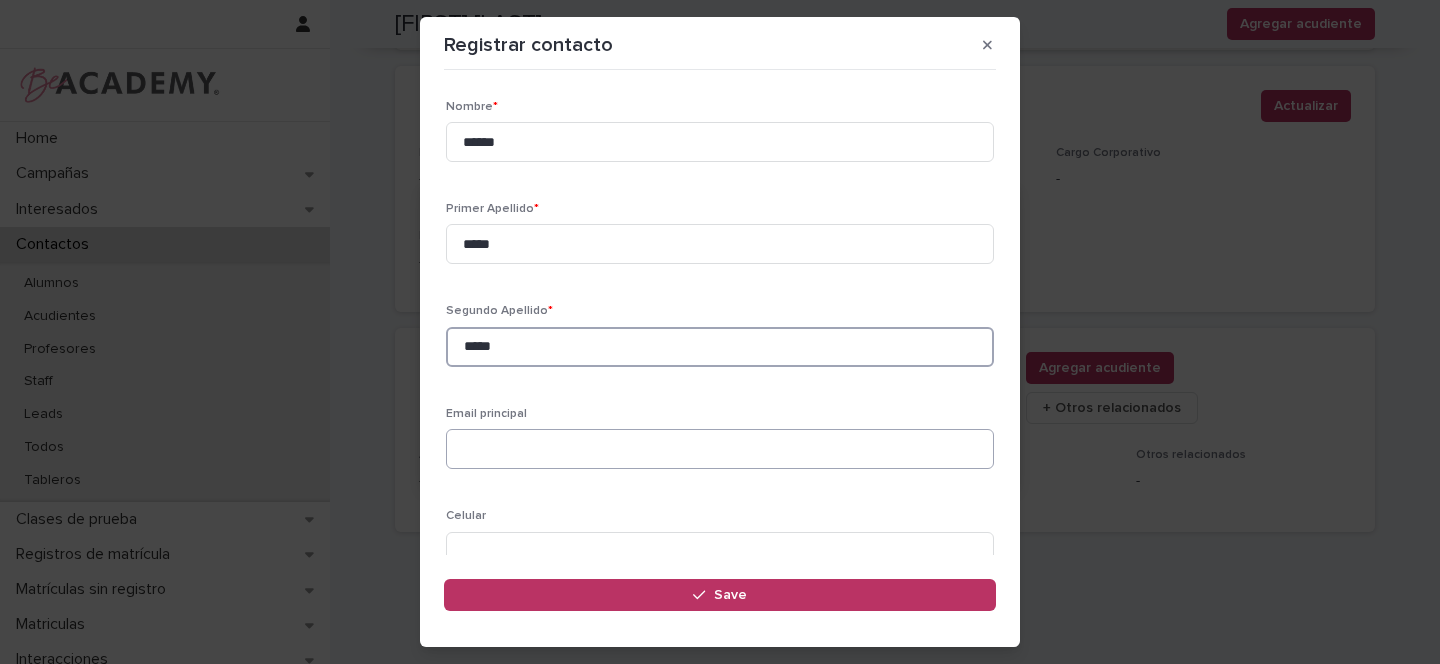 type on "*****" 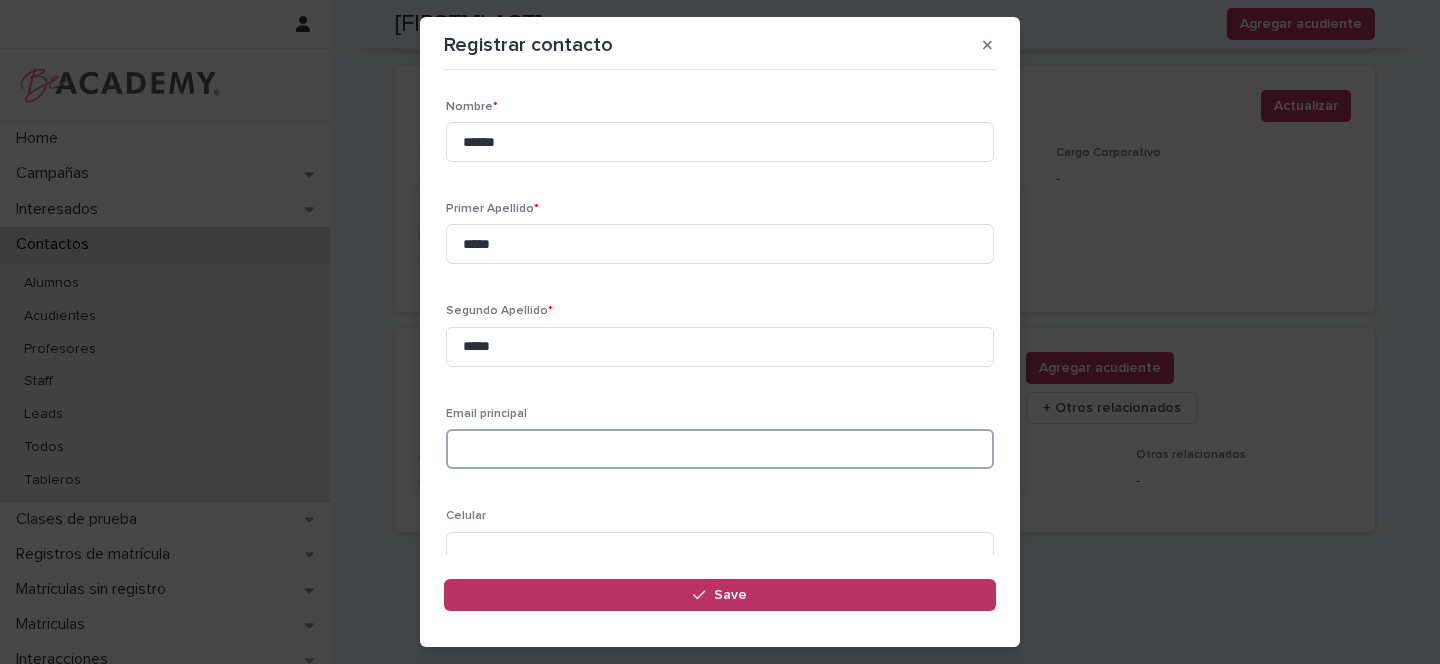 click at bounding box center [720, 449] 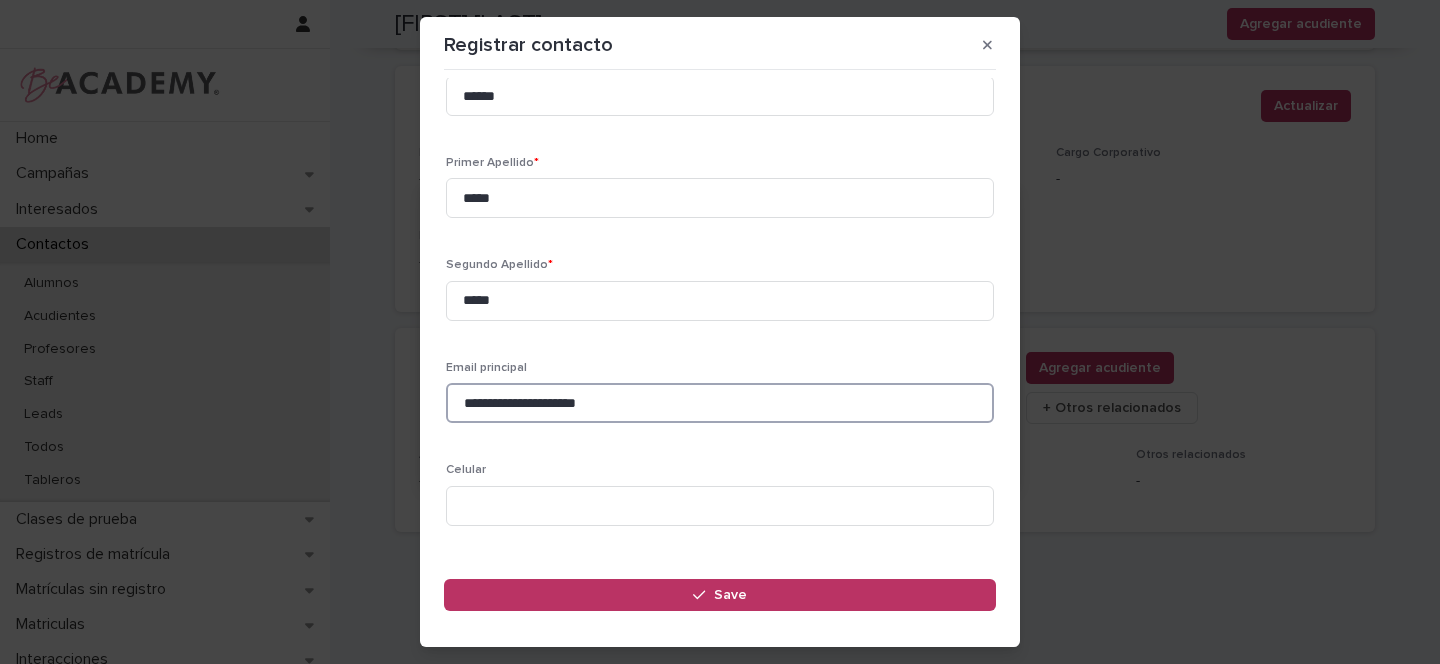 scroll, scrollTop: 119, scrollLeft: 0, axis: vertical 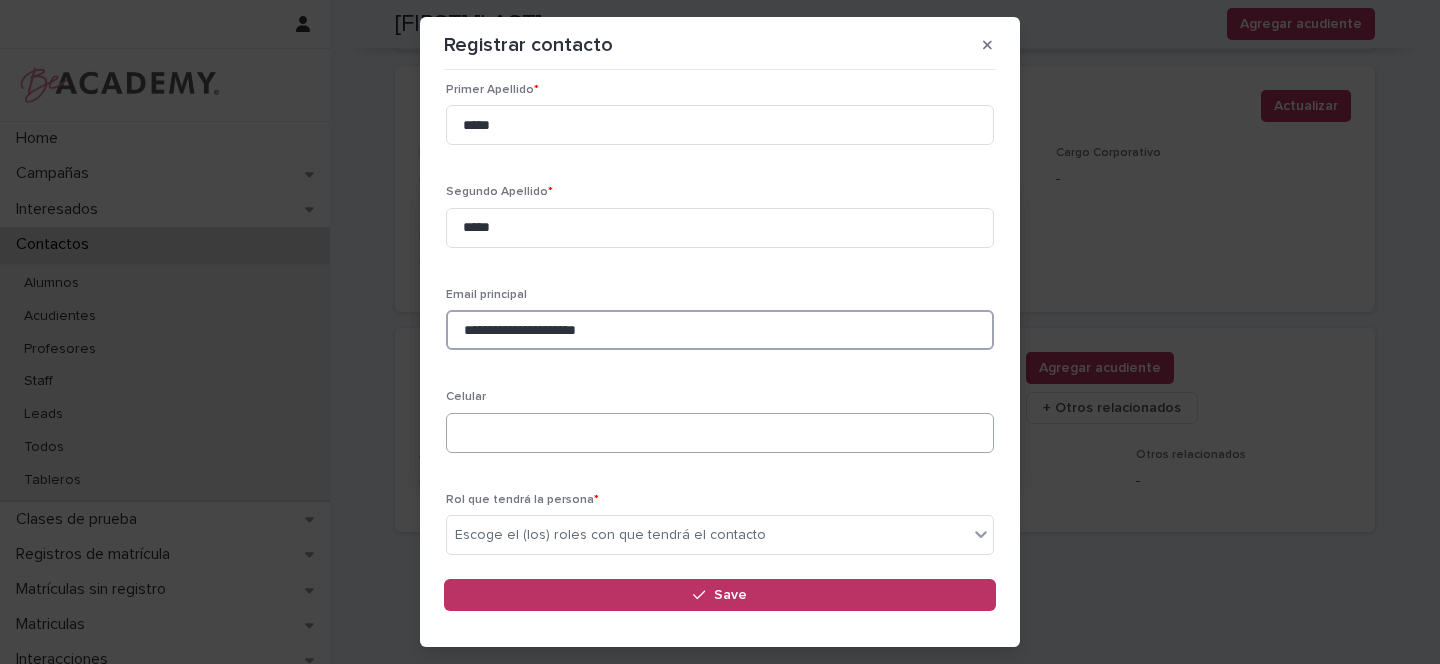 type on "**********" 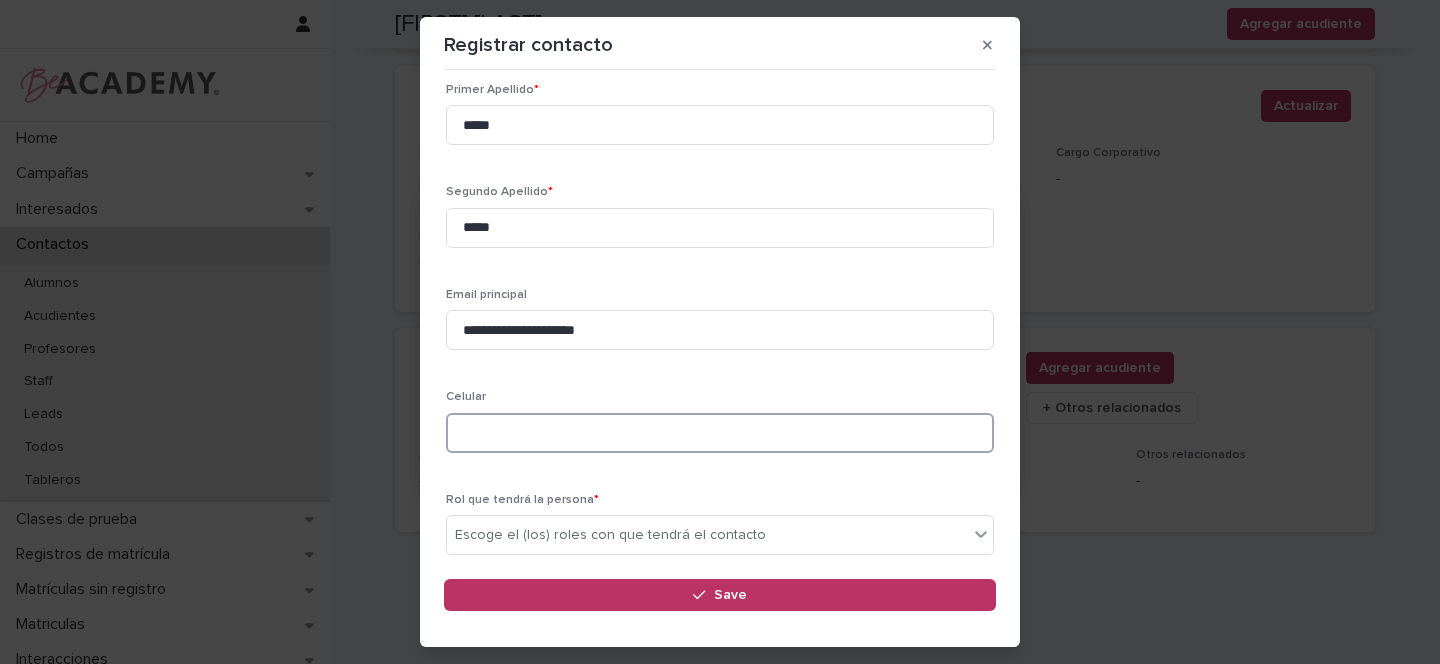 click at bounding box center (720, 433) 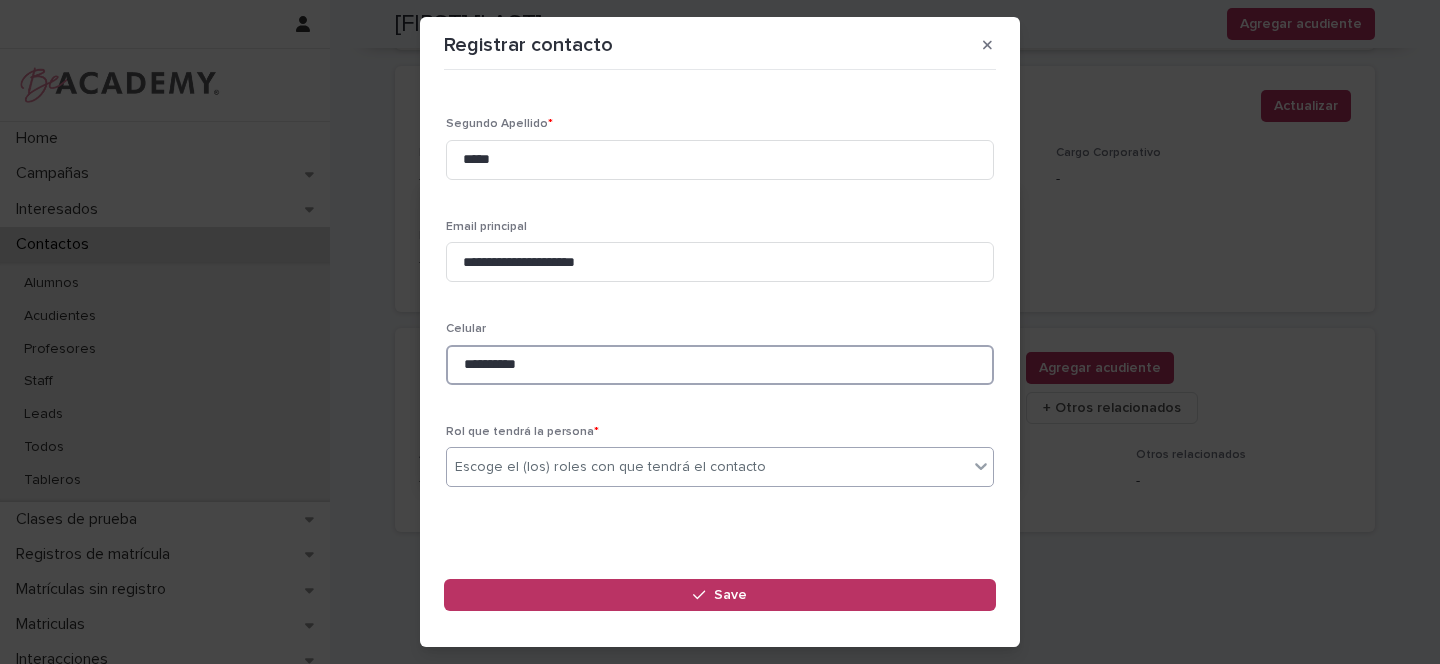 scroll, scrollTop: 207, scrollLeft: 0, axis: vertical 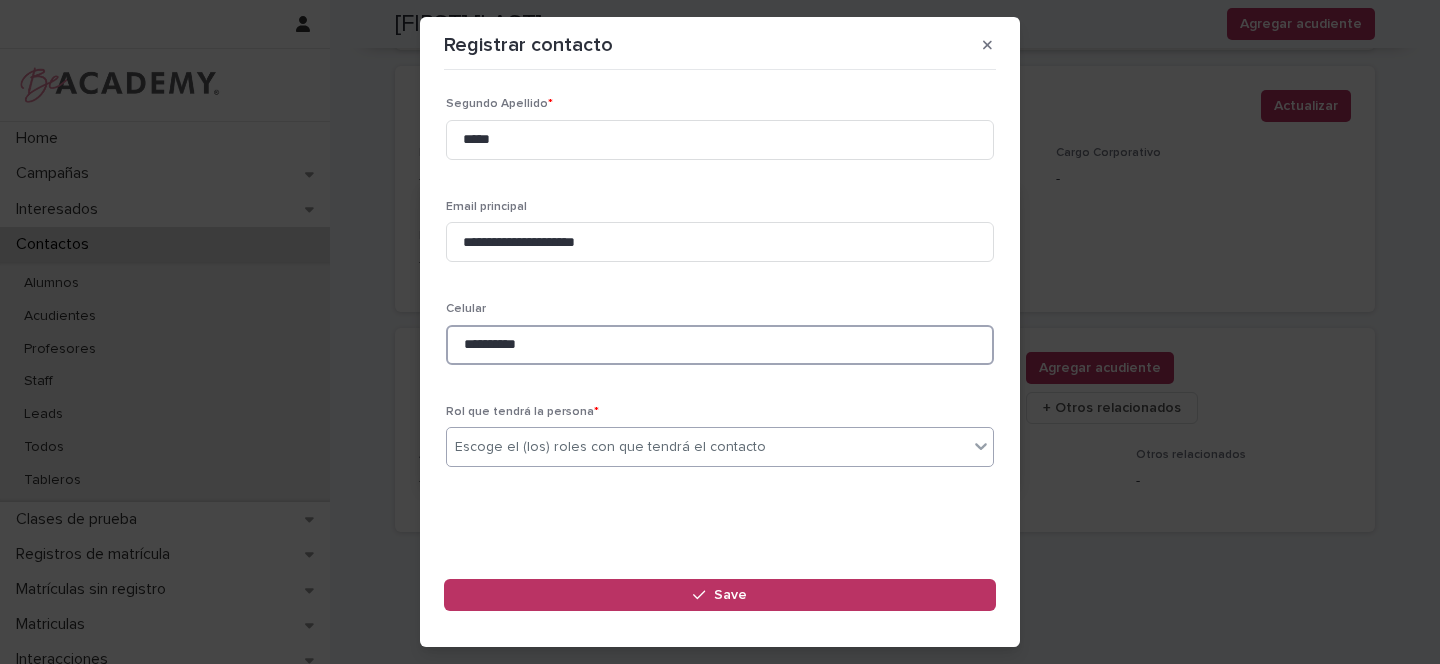 type on "**********" 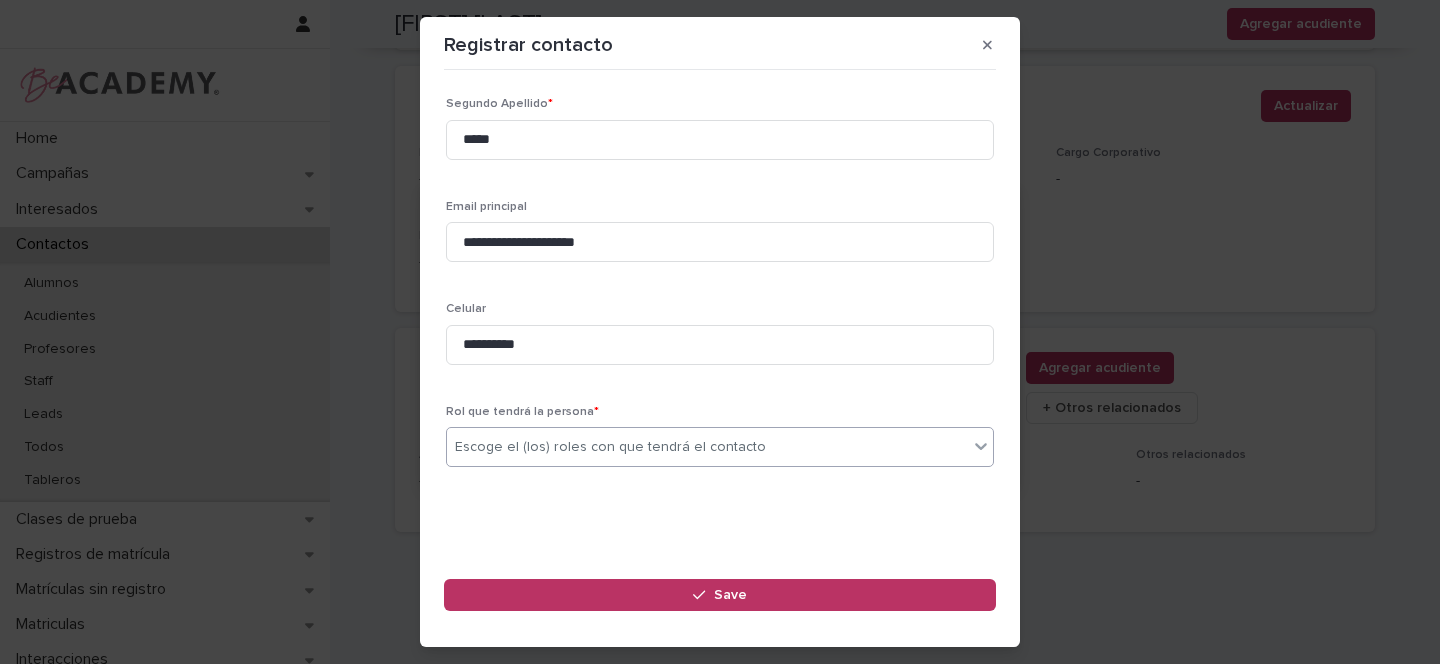 click on "Escoge el (los) roles con que tendrá el contacto" at bounding box center (610, 447) 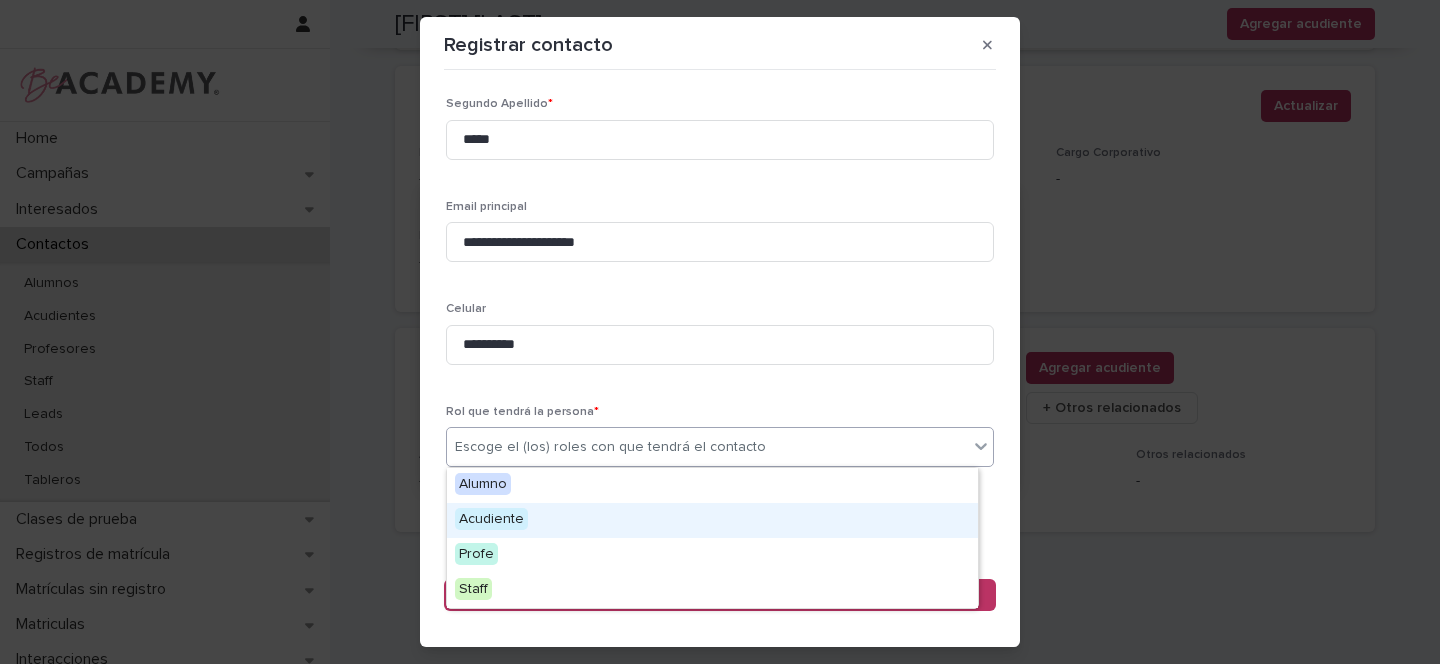 click on "Acudiente" at bounding box center (491, 519) 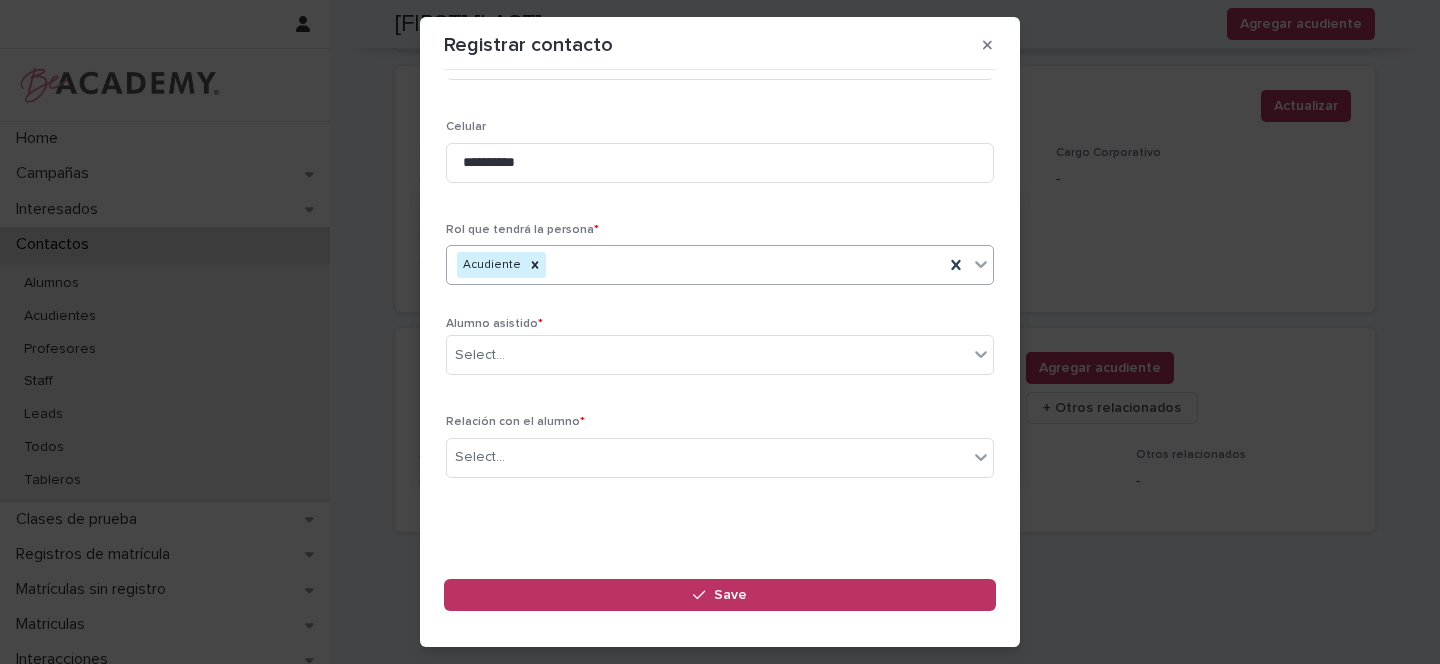 scroll, scrollTop: 393, scrollLeft: 0, axis: vertical 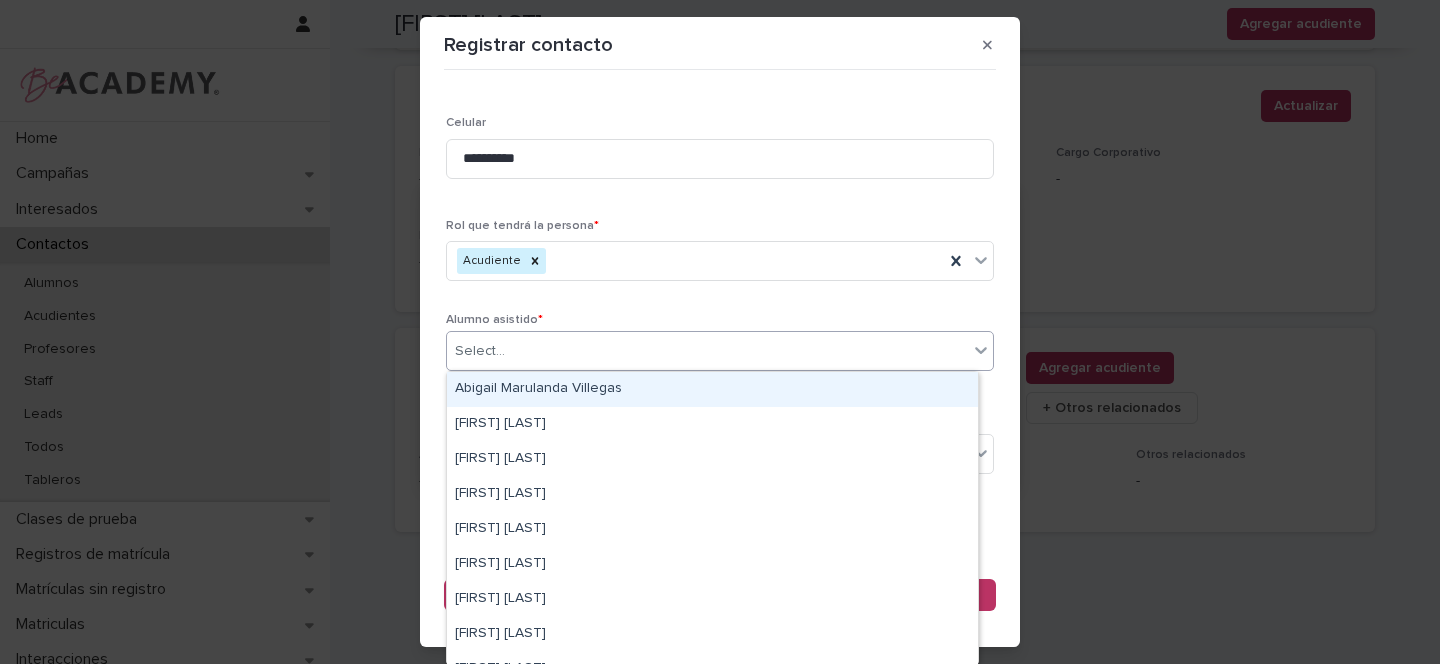 click on "Select..." at bounding box center (707, 351) 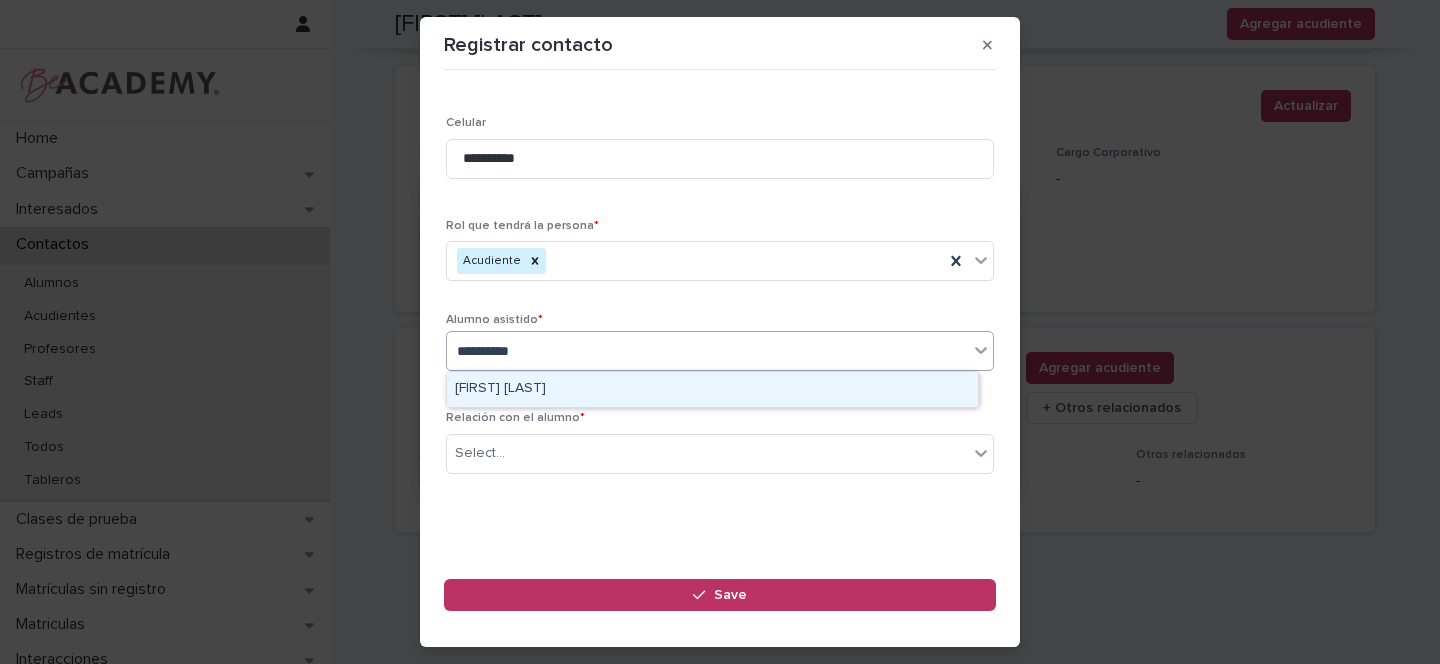 type on "**********" 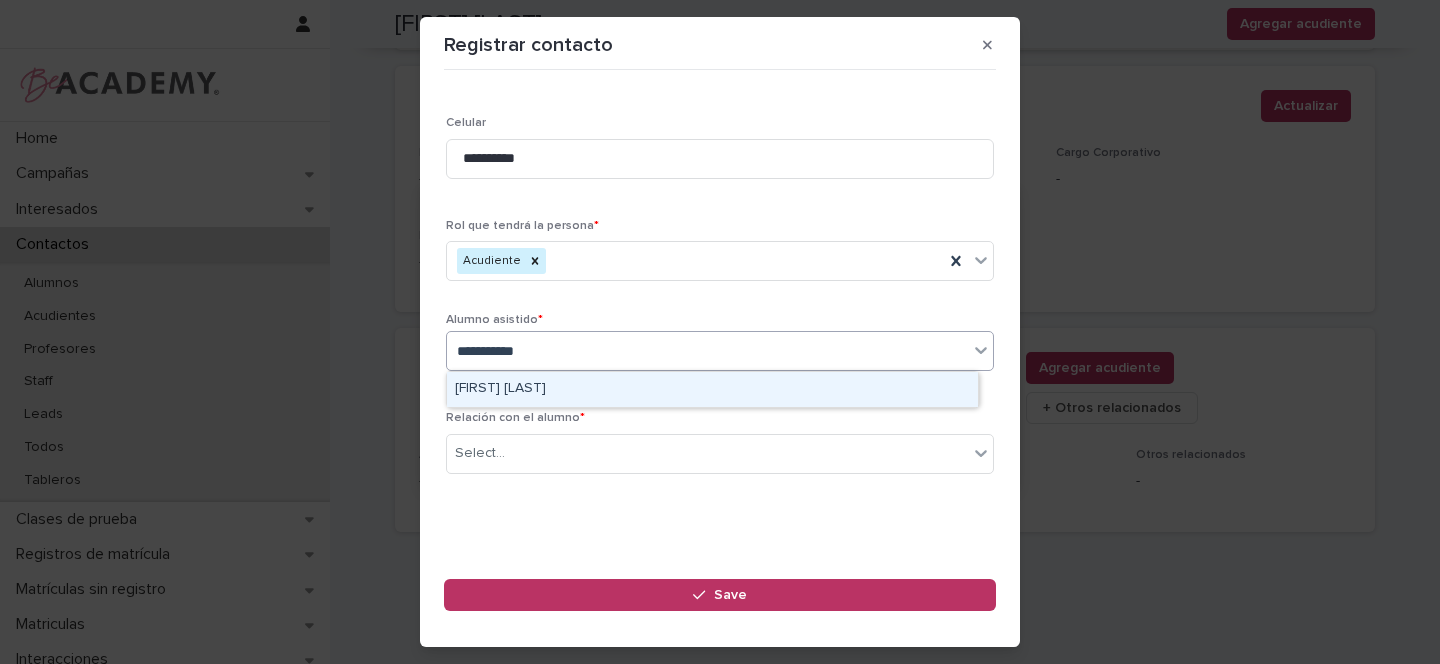 click on "[FIRST] [LAST]" at bounding box center (712, 389) 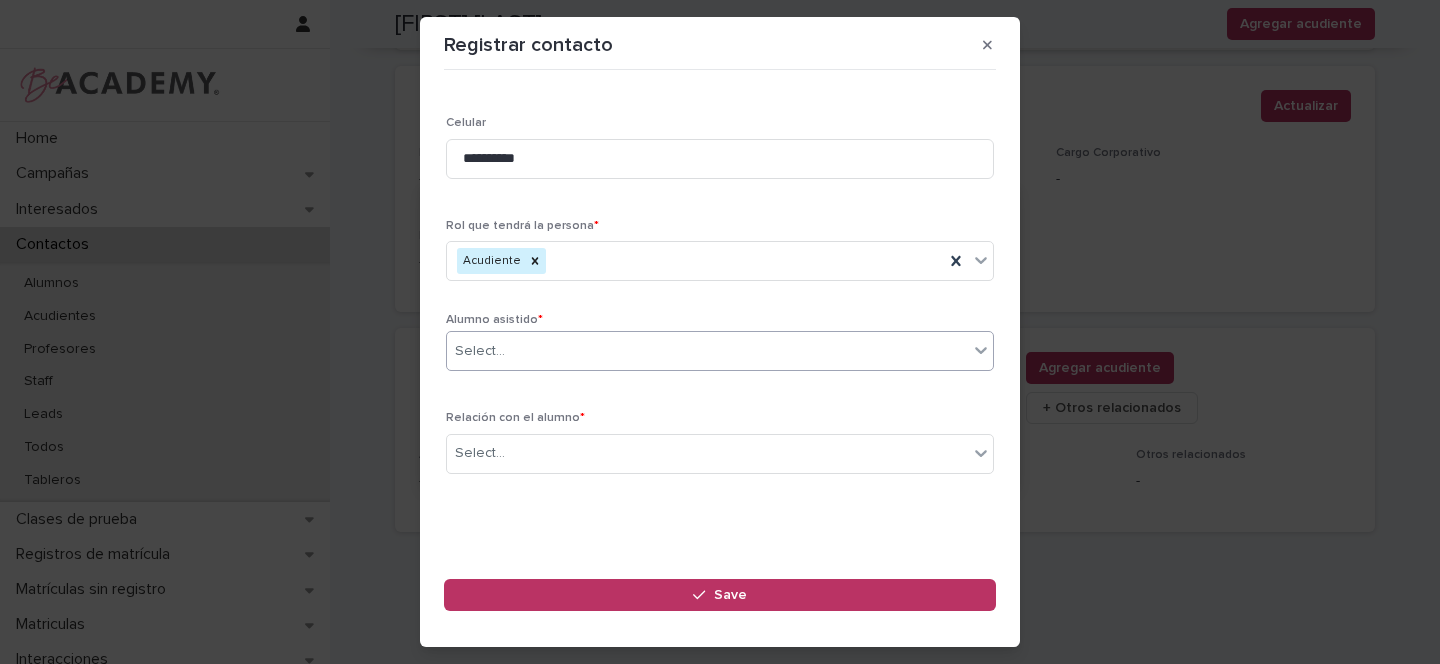 click on "Select..." at bounding box center (707, 453) 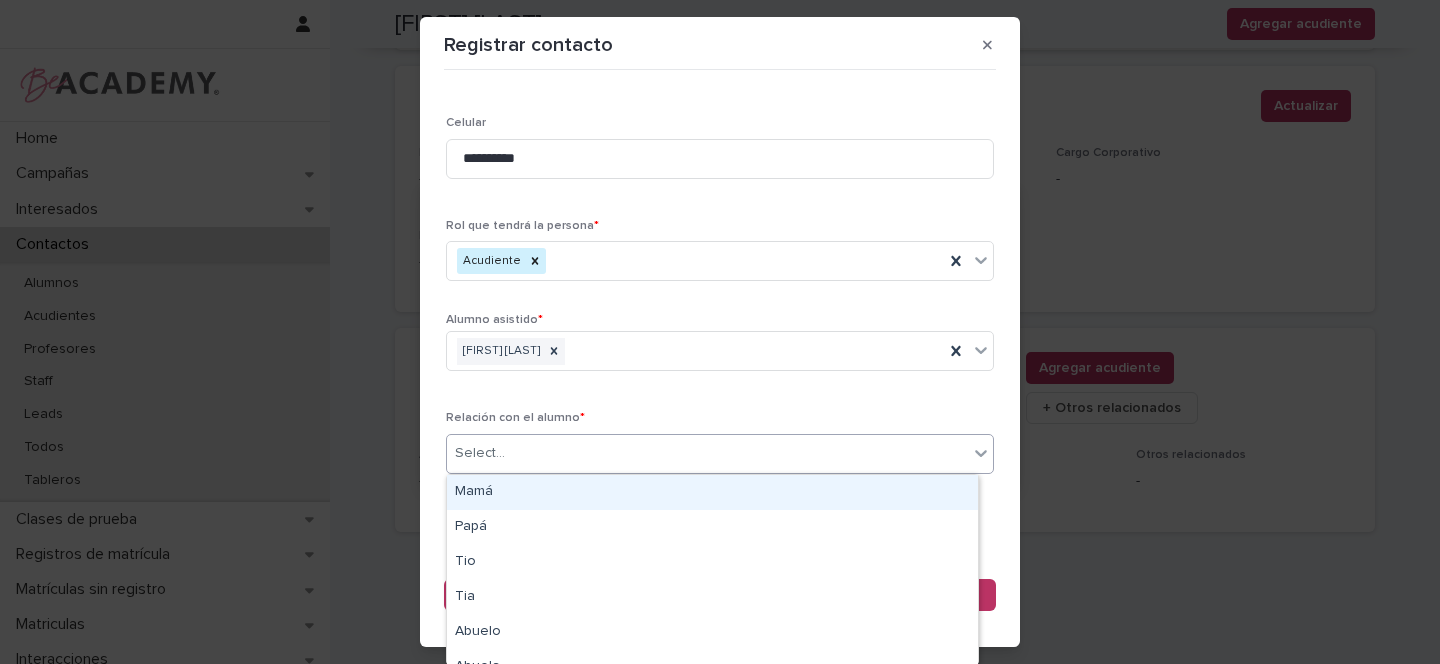 click on "Mamá" at bounding box center [712, 492] 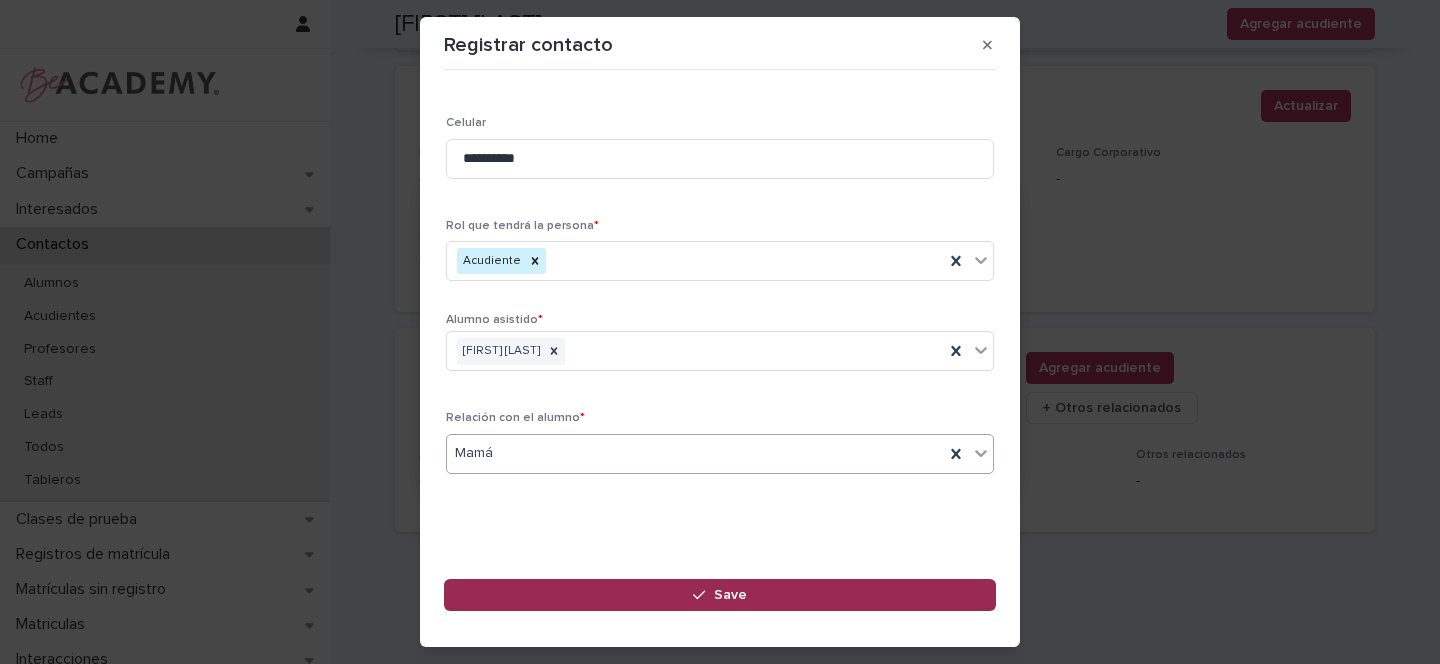 drag, startPoint x: 701, startPoint y: 595, endPoint x: 713, endPoint y: 599, distance: 12.649111 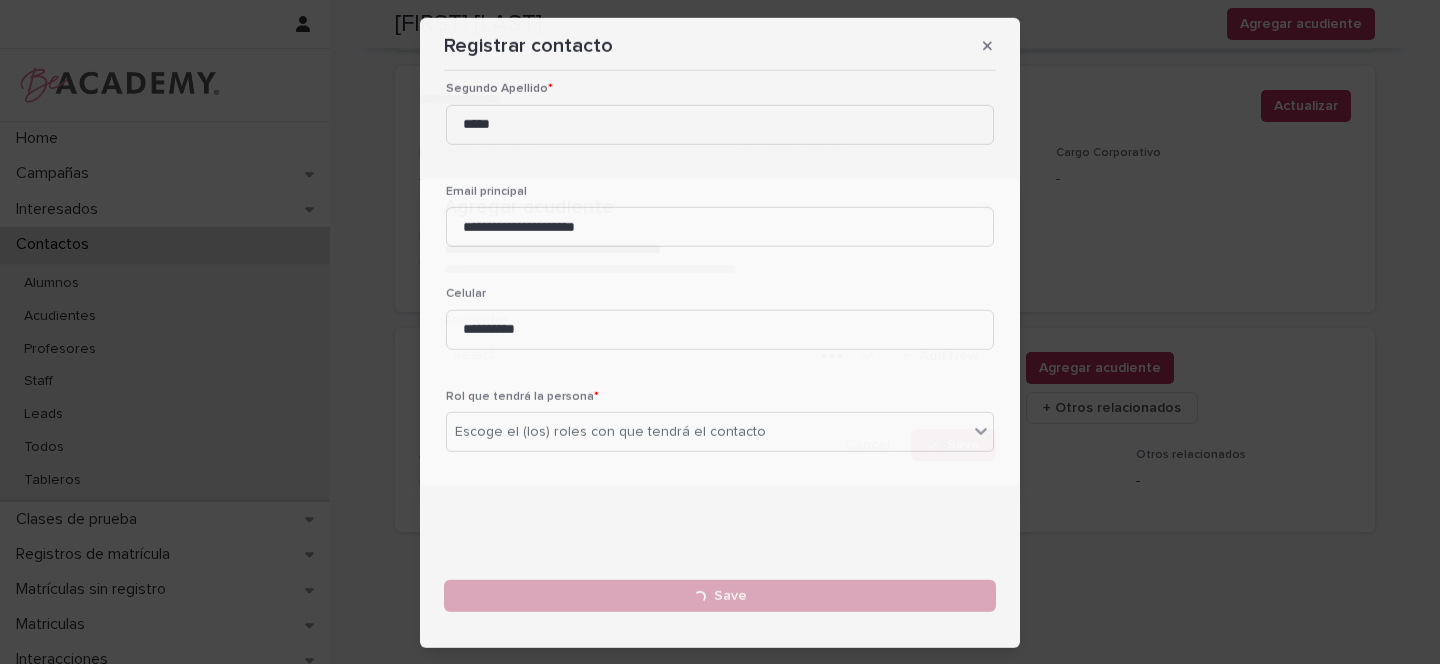 type 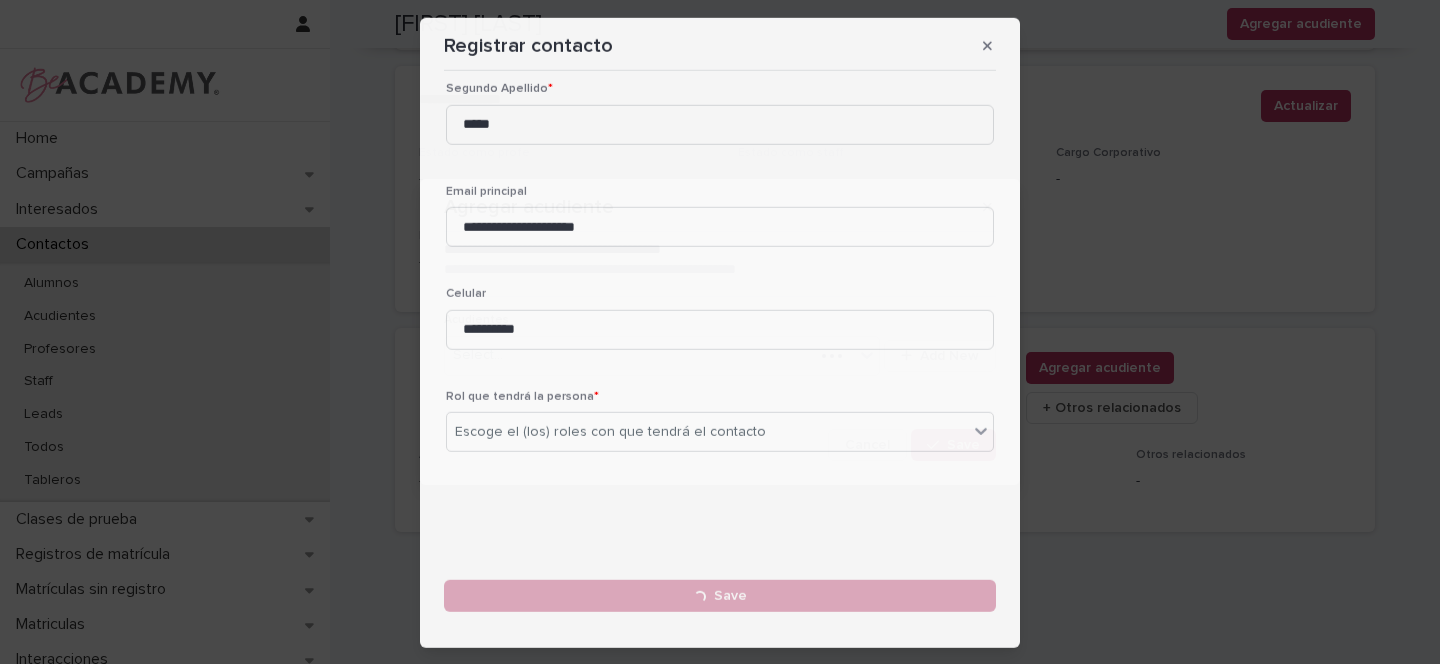 type 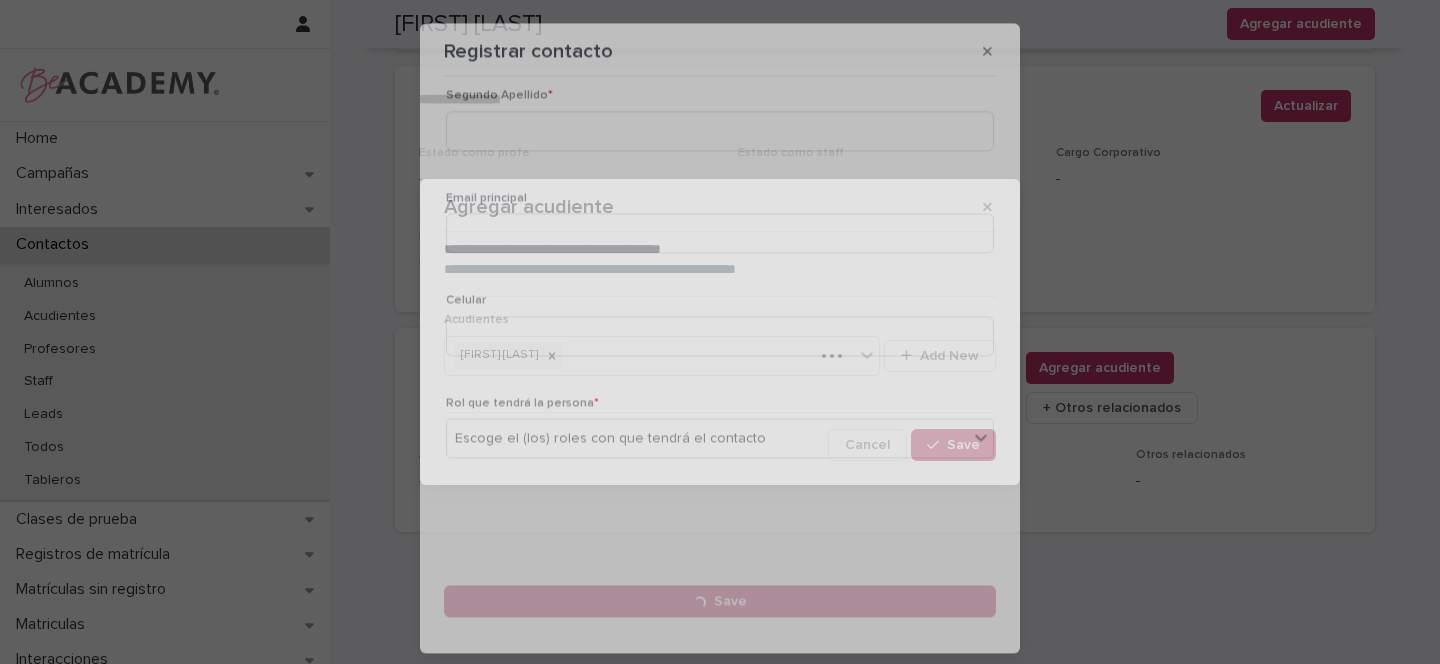 scroll, scrollTop: 221, scrollLeft: 0, axis: vertical 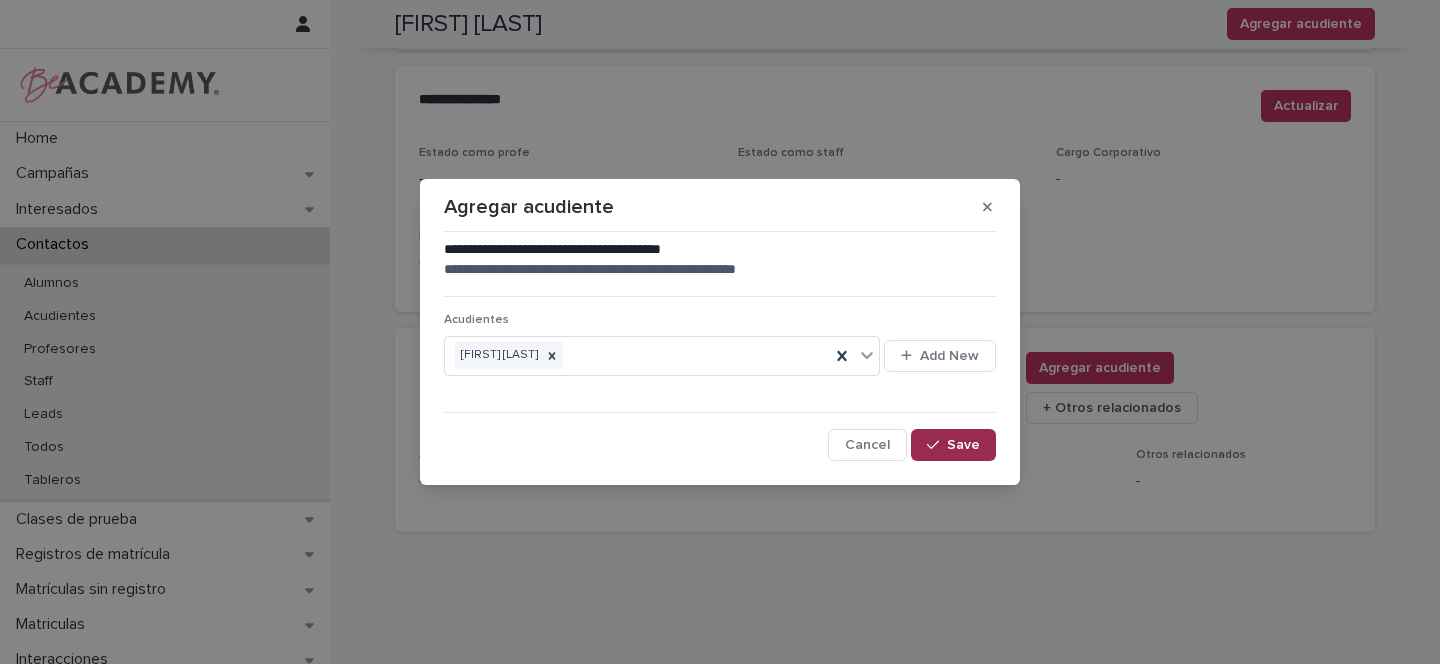 click on "Save" at bounding box center (963, 445) 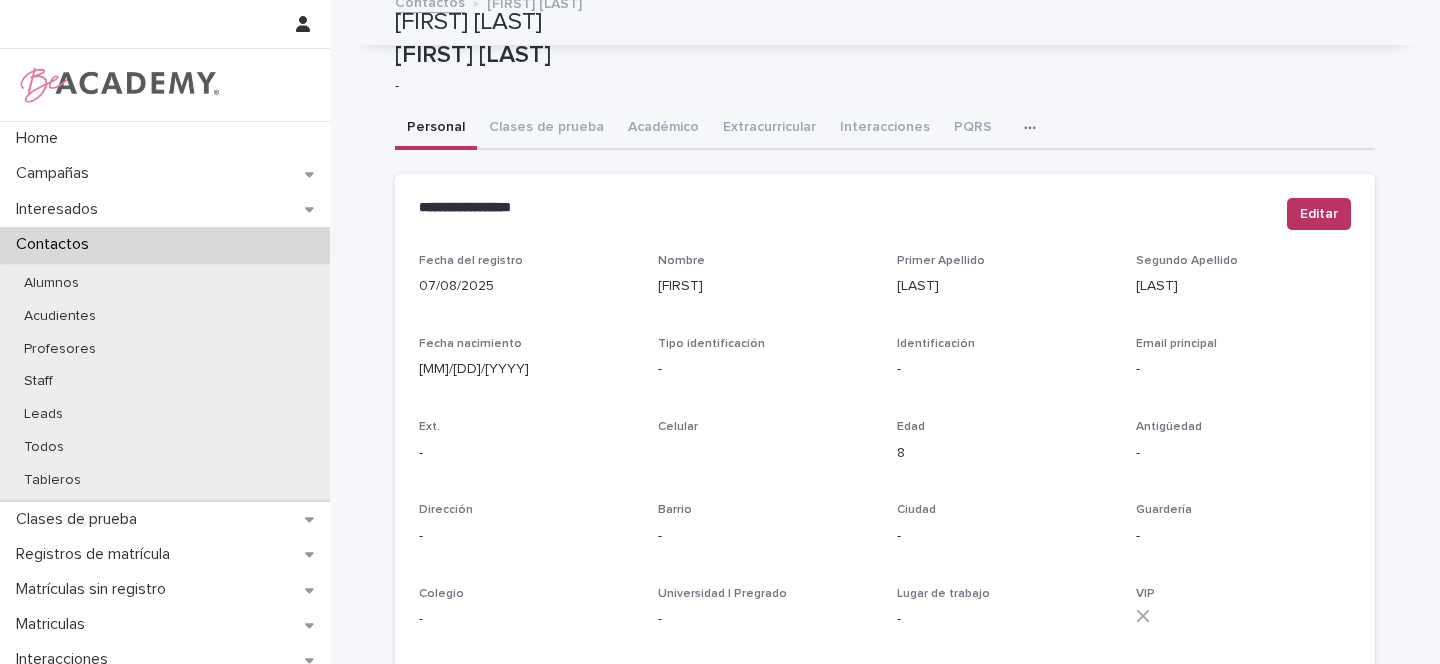 scroll, scrollTop: 0, scrollLeft: 0, axis: both 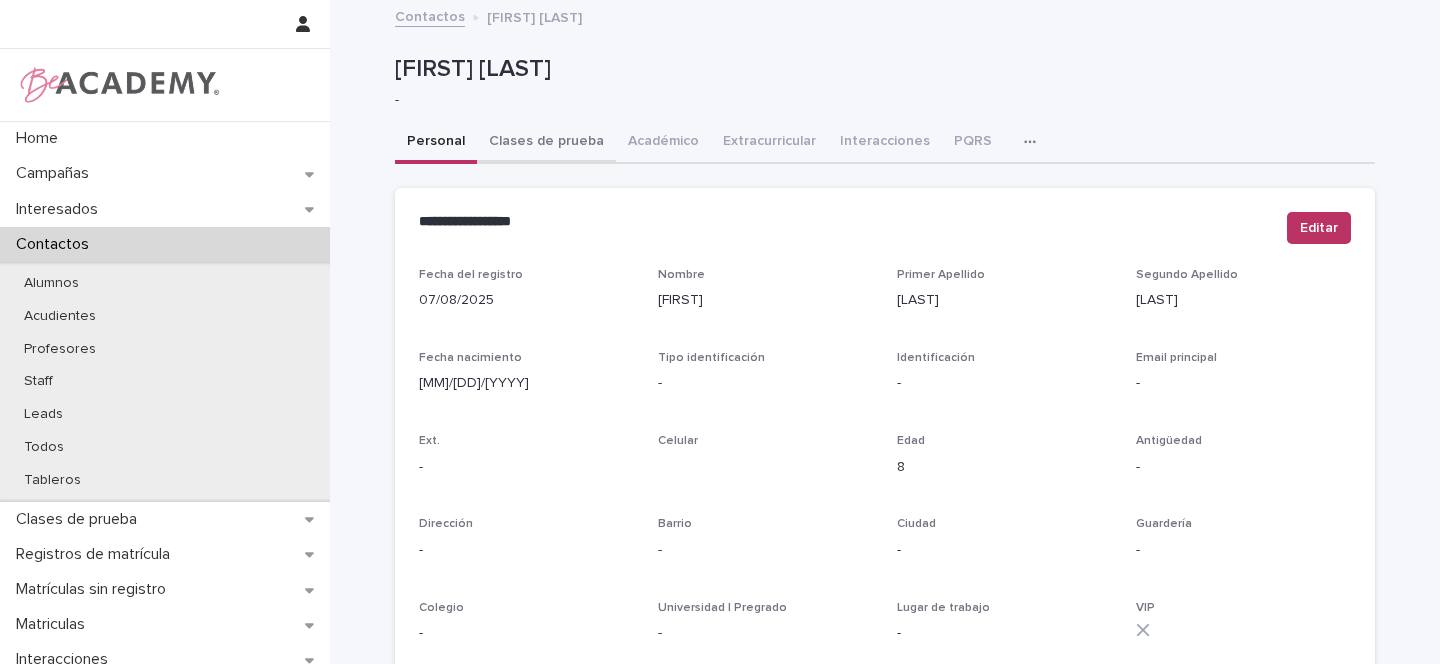 click on "Clases de prueba" at bounding box center [546, 143] 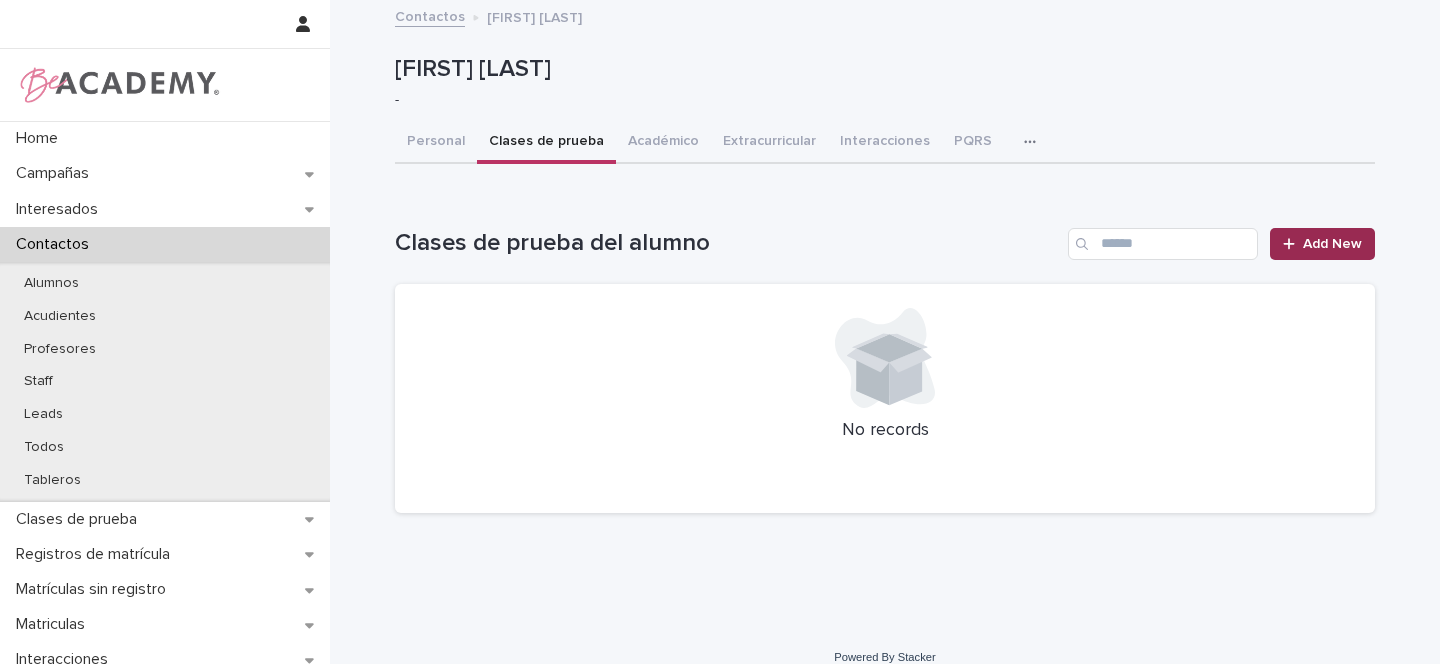 click on "Add New" at bounding box center [1332, 244] 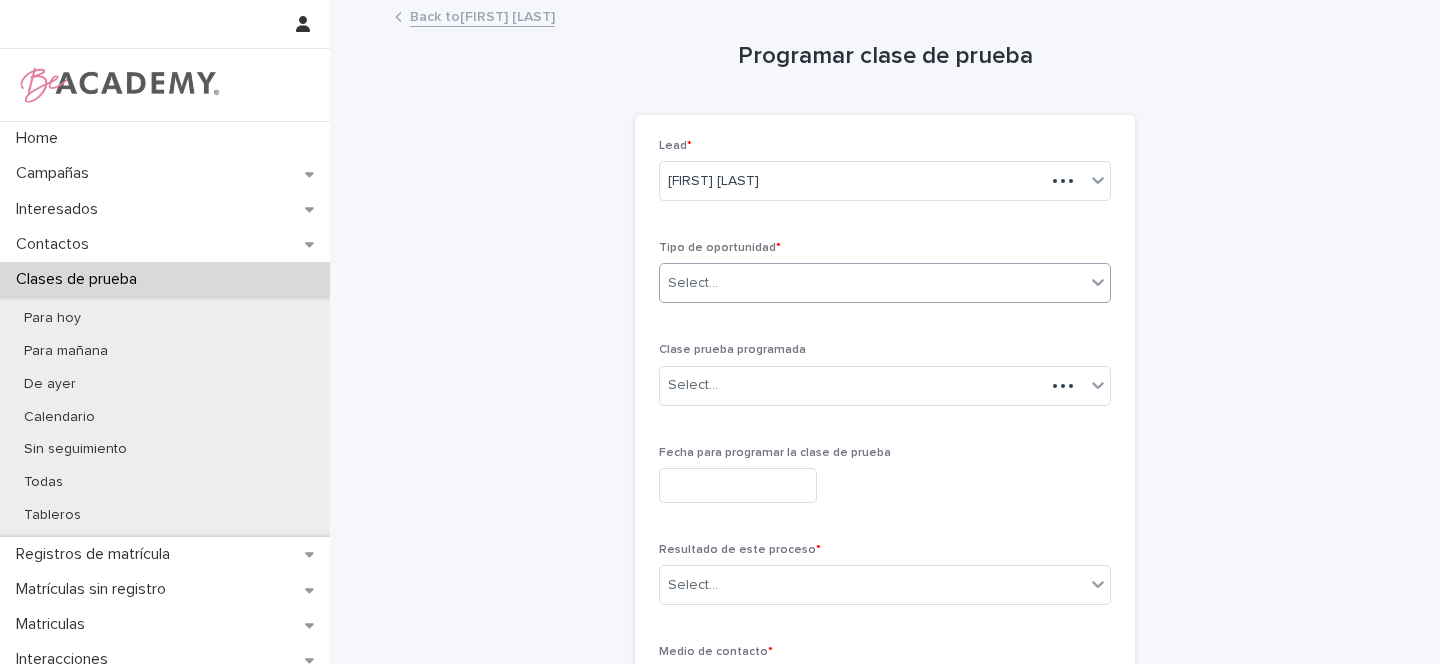 click on "Select..." at bounding box center (693, 283) 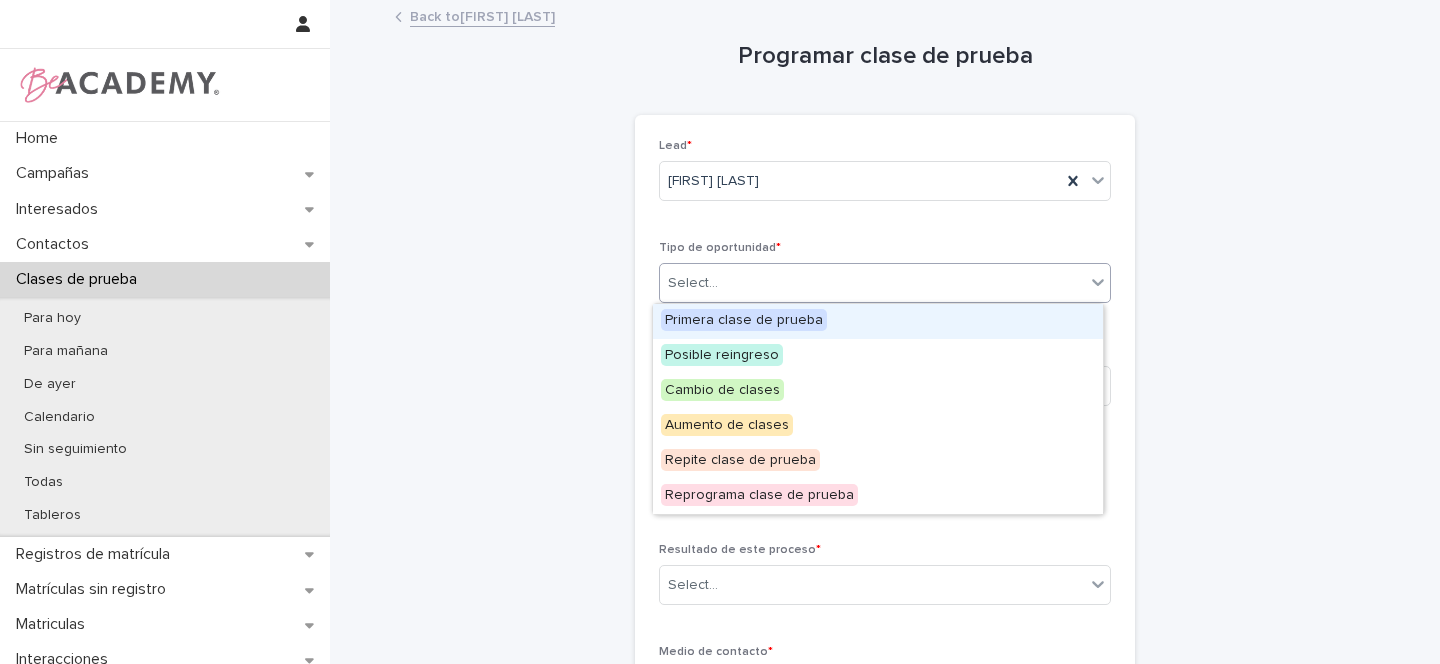 click on "Primera clase de prueba" at bounding box center [744, 320] 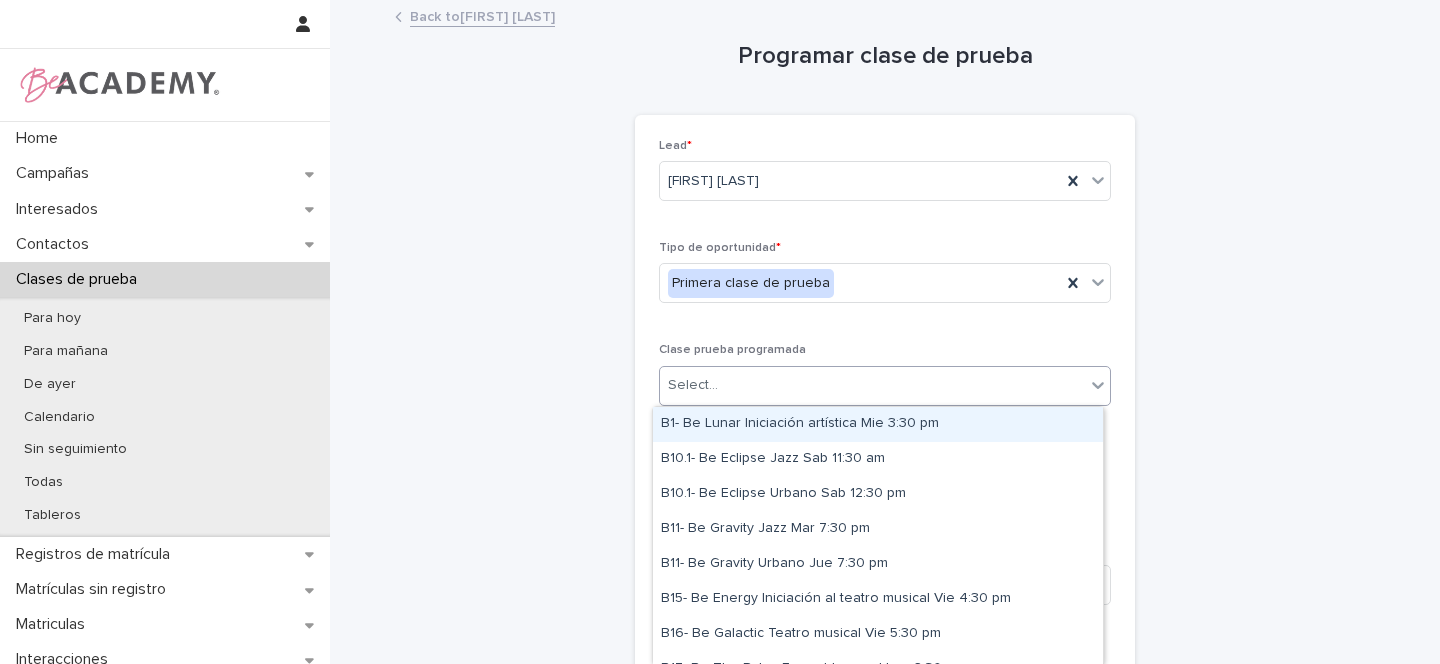 click on "Select..." at bounding box center [693, 385] 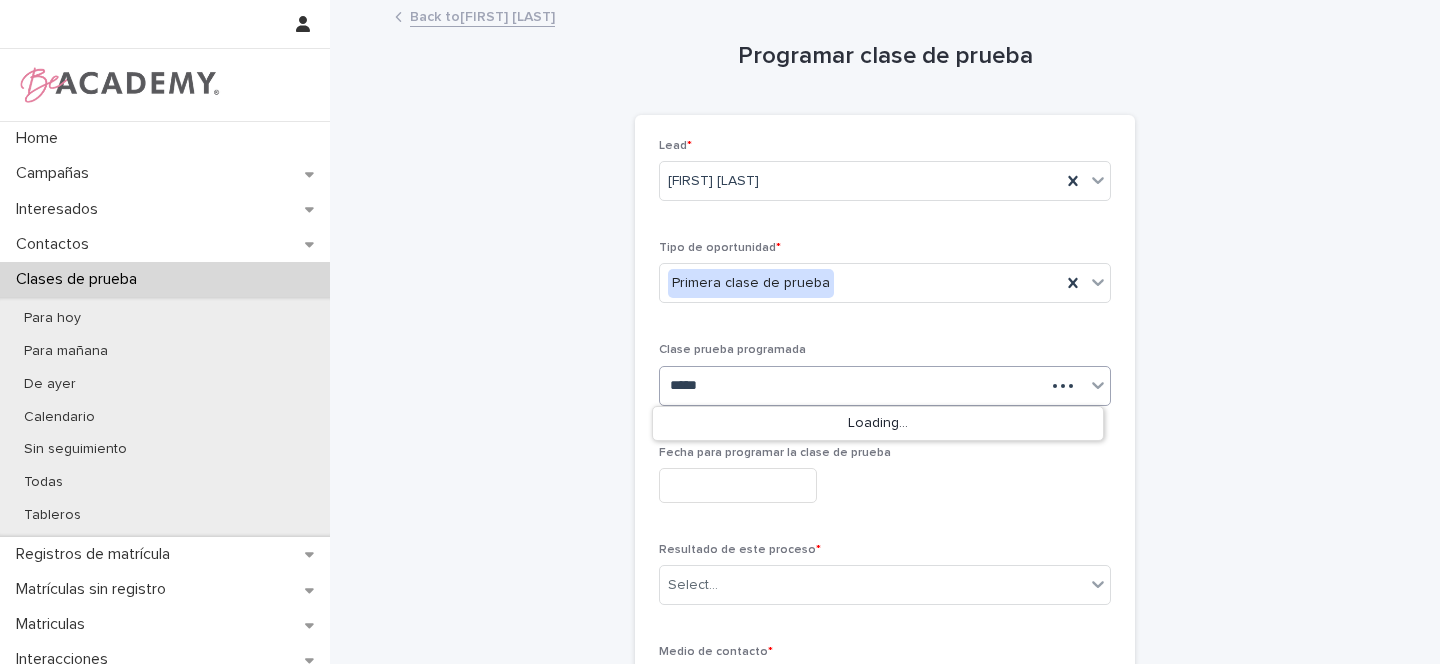 type on "******" 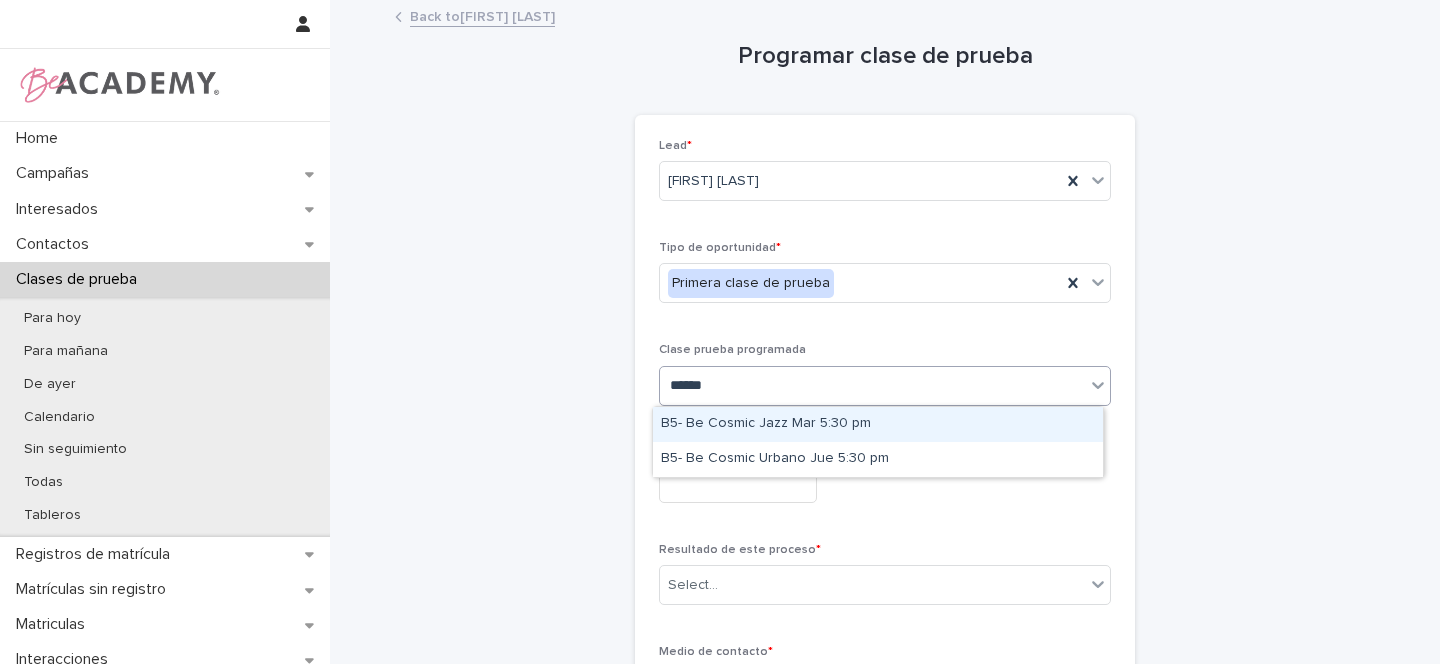 click on "B5- Be Cosmic Jazz Mar 5:30 pm" at bounding box center (878, 424) 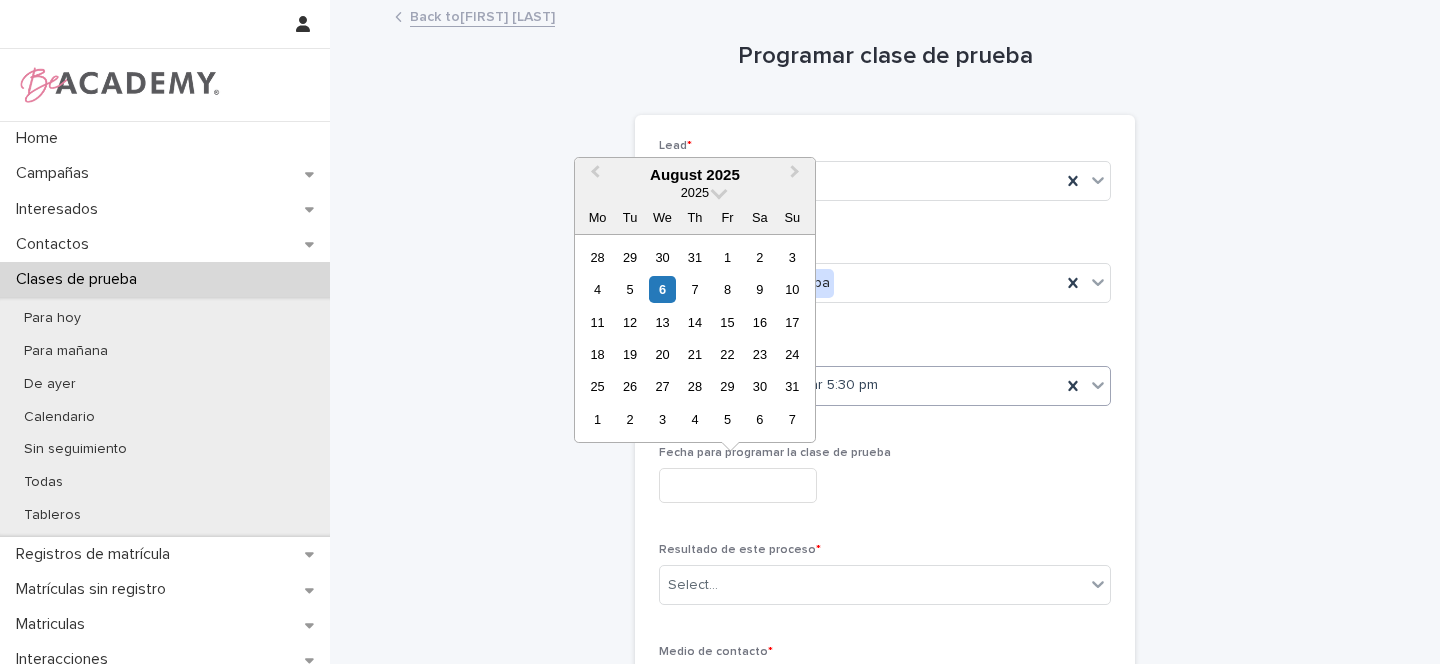 click at bounding box center [738, 485] 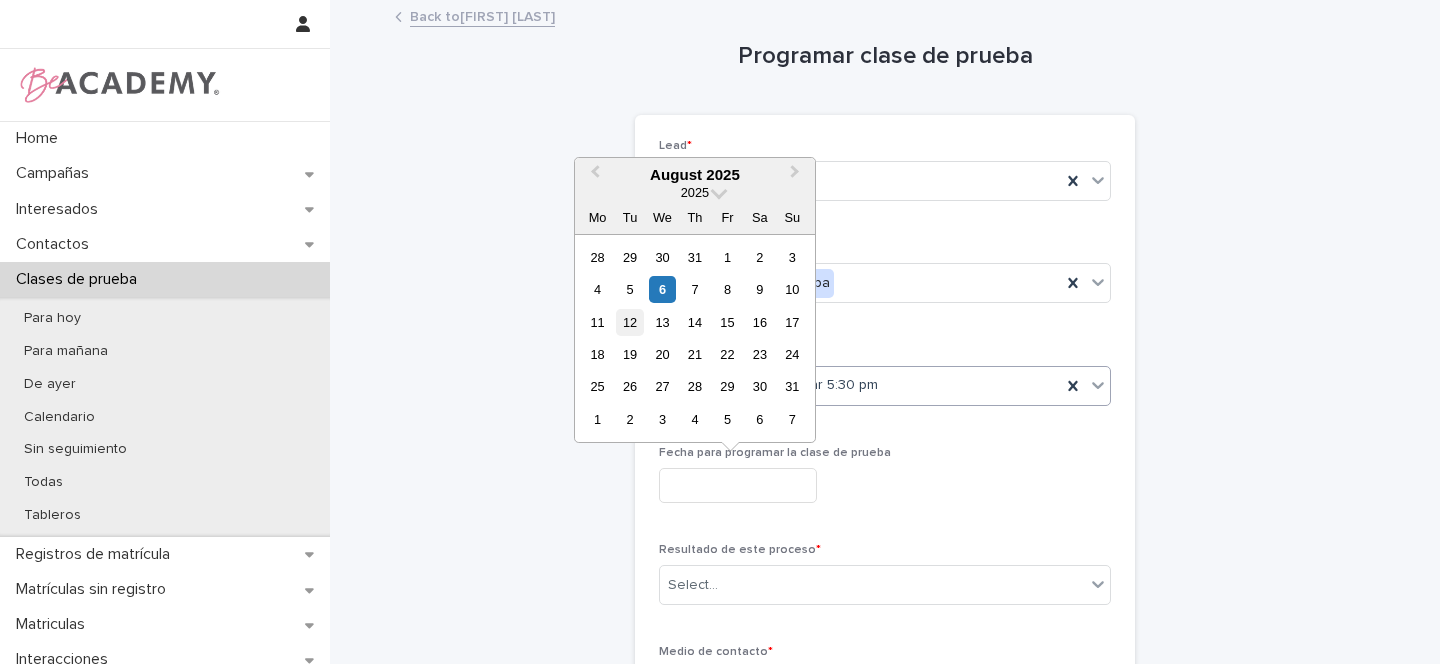 click on "12" at bounding box center [629, 322] 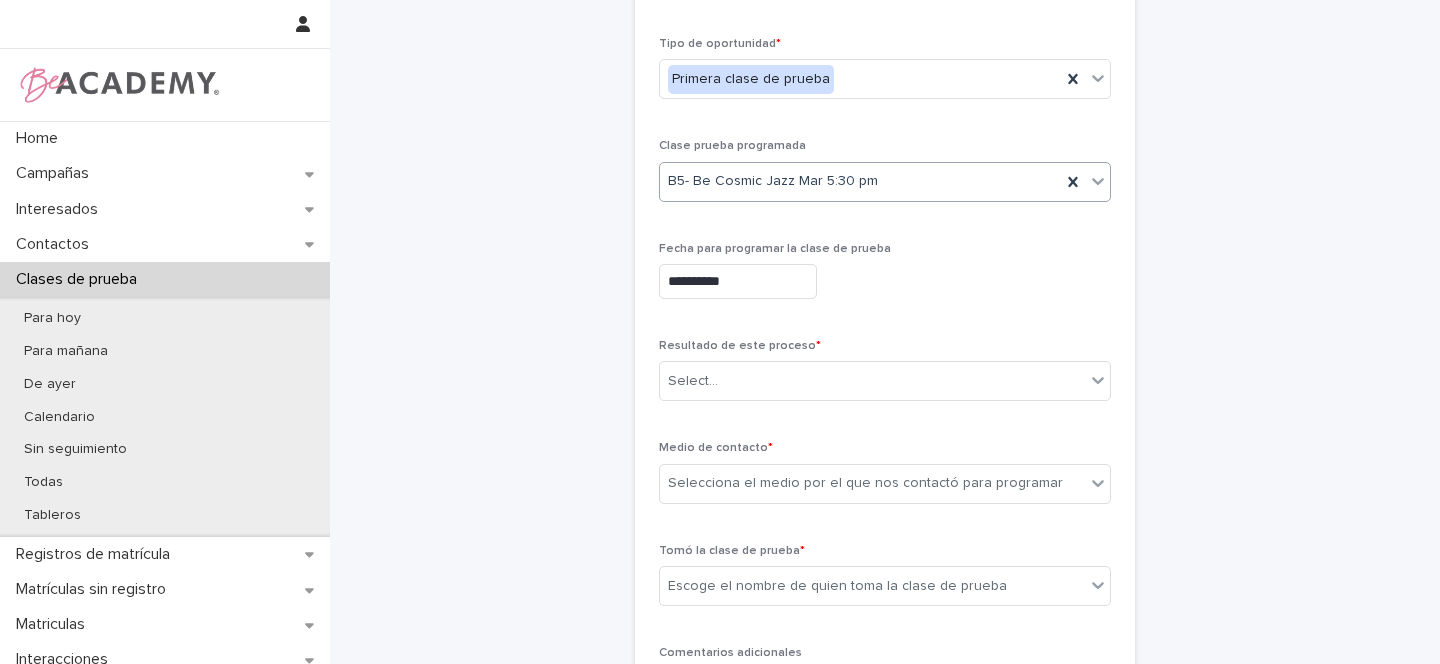 scroll, scrollTop: 213, scrollLeft: 0, axis: vertical 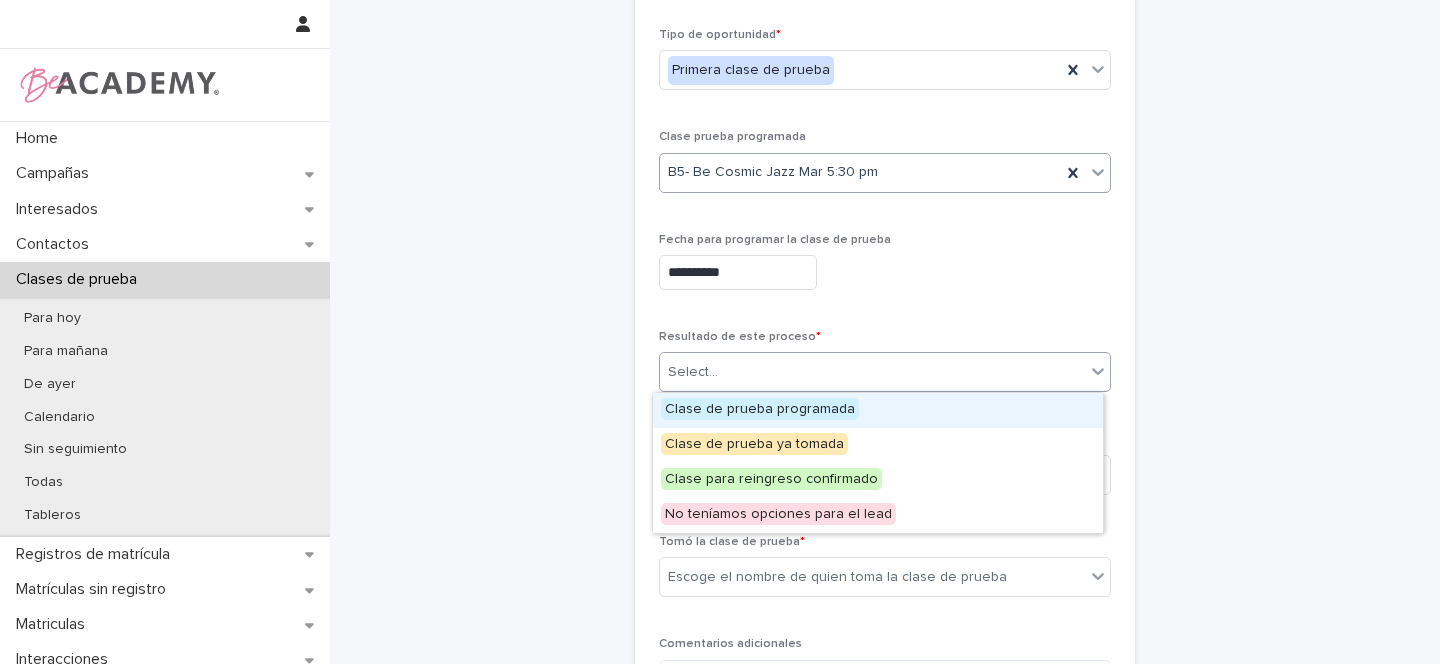 click on "Select..." at bounding box center [693, 372] 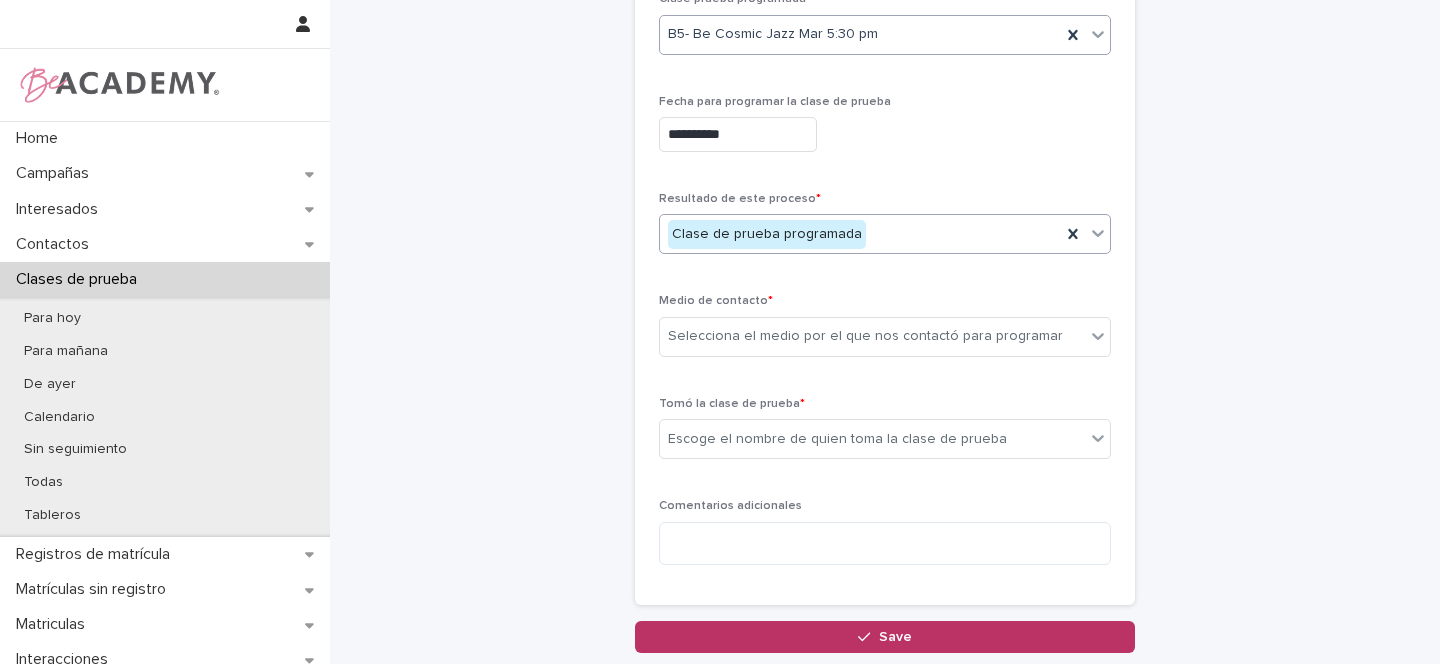 scroll, scrollTop: 358, scrollLeft: 0, axis: vertical 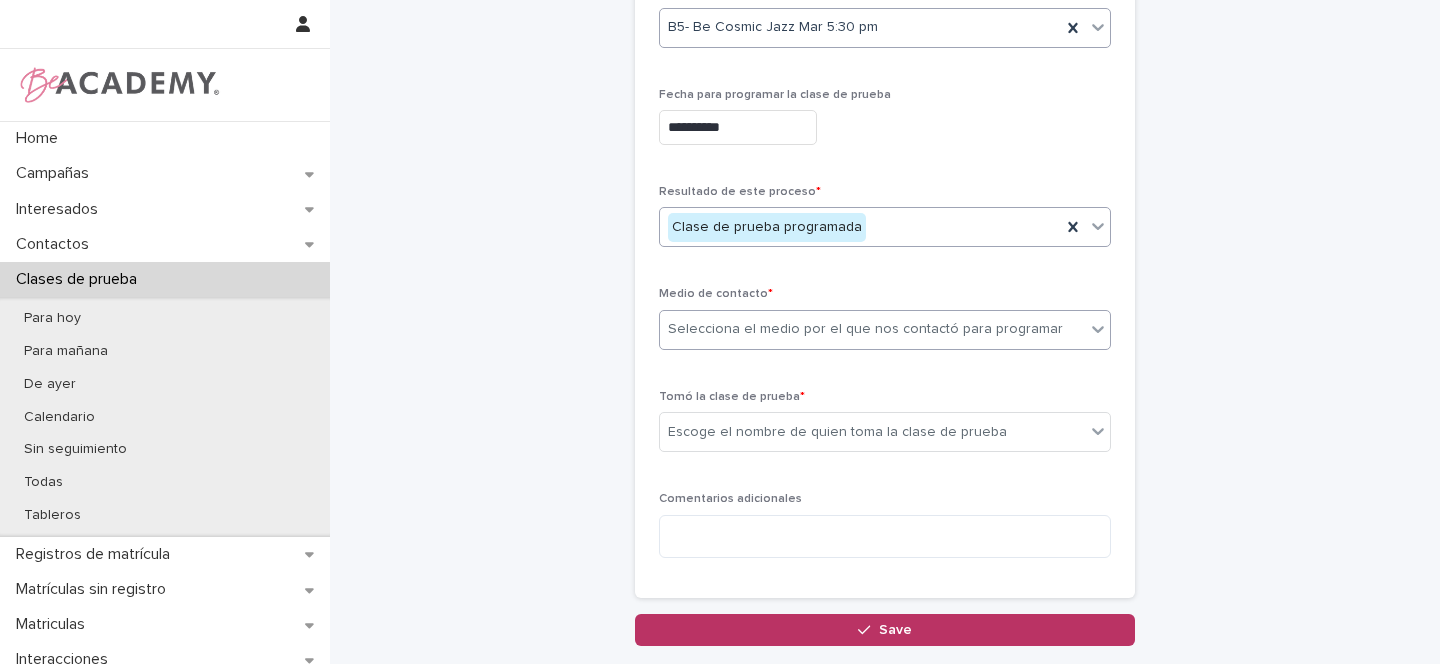 click on "Selecciona el medio por el que nos contactó para programar" at bounding box center (865, 329) 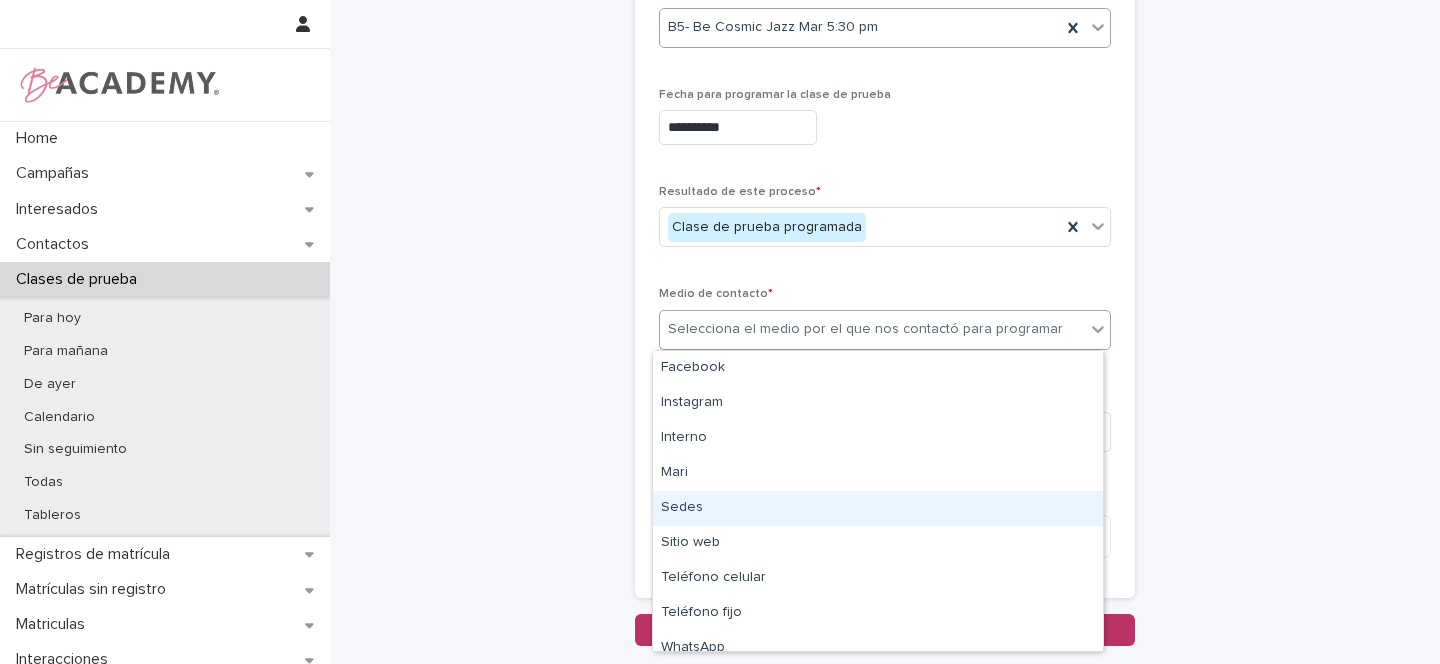 scroll, scrollTop: 85, scrollLeft: 0, axis: vertical 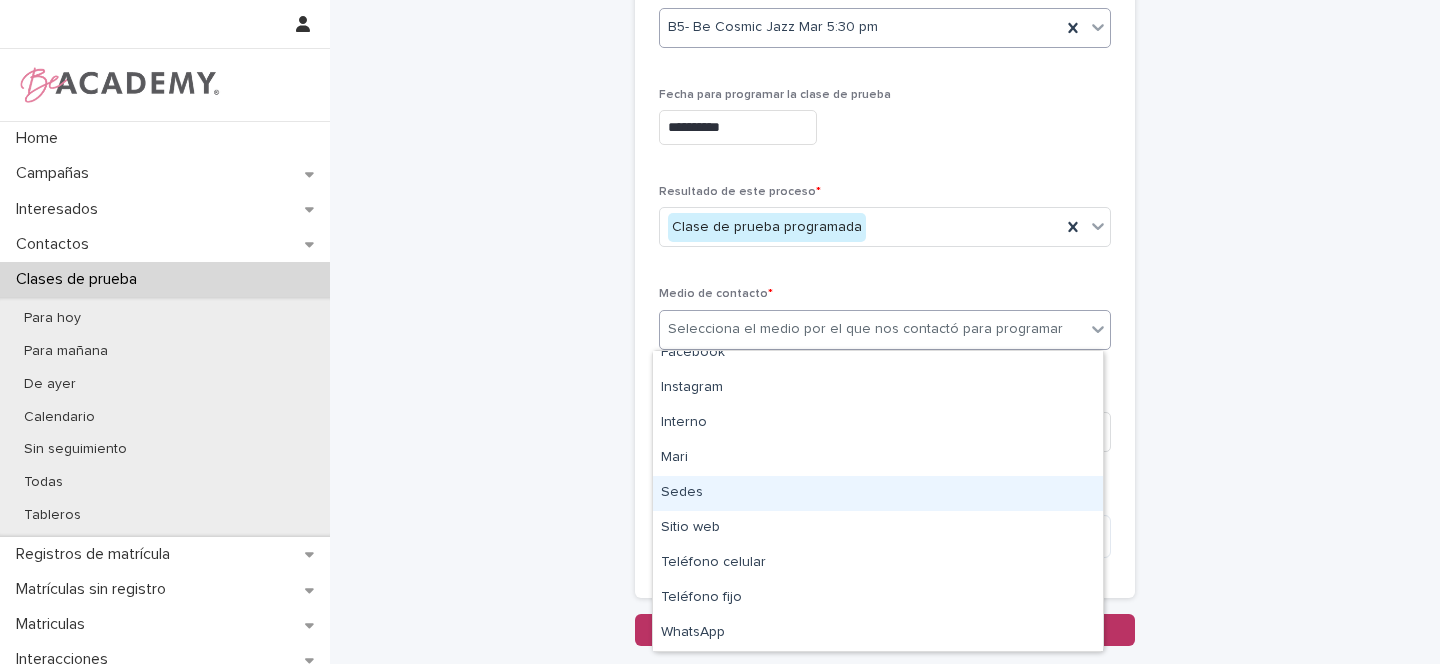 click on "Sedes" at bounding box center [878, 493] 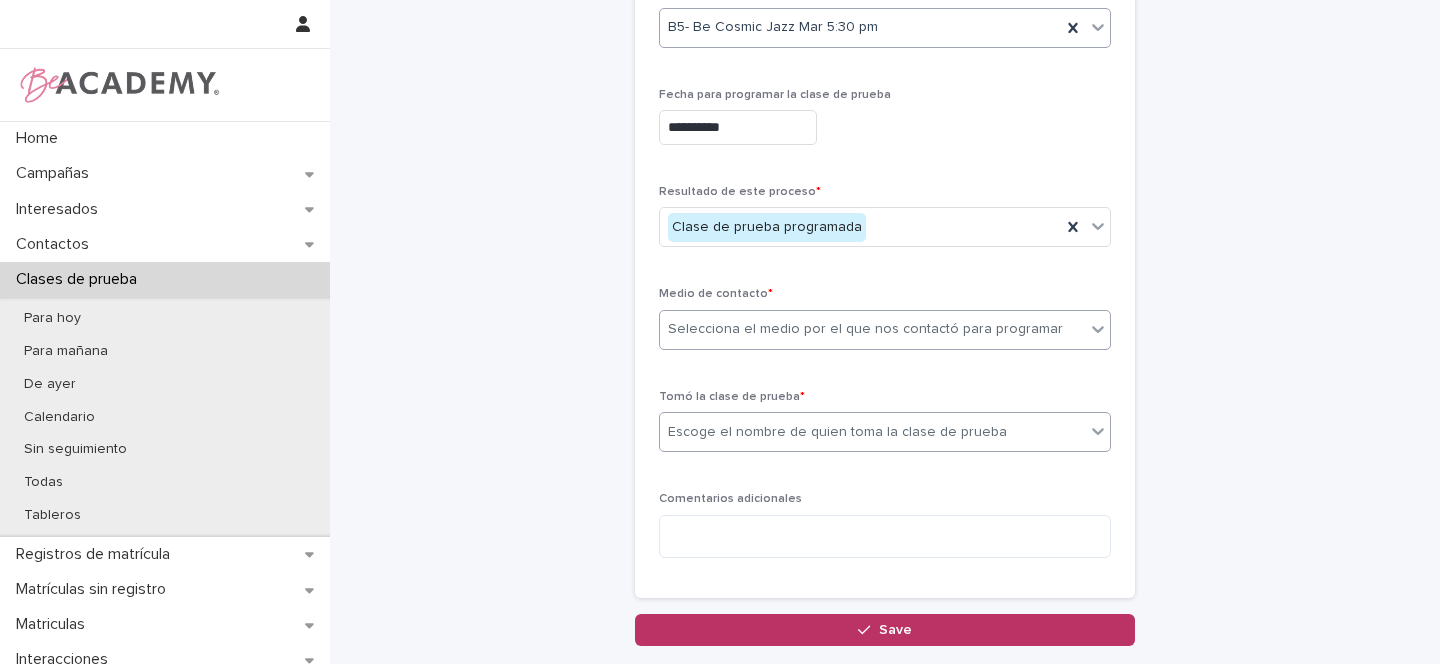 click on "Escoge el nombre de quien toma la clase de prueba" at bounding box center (837, 432) 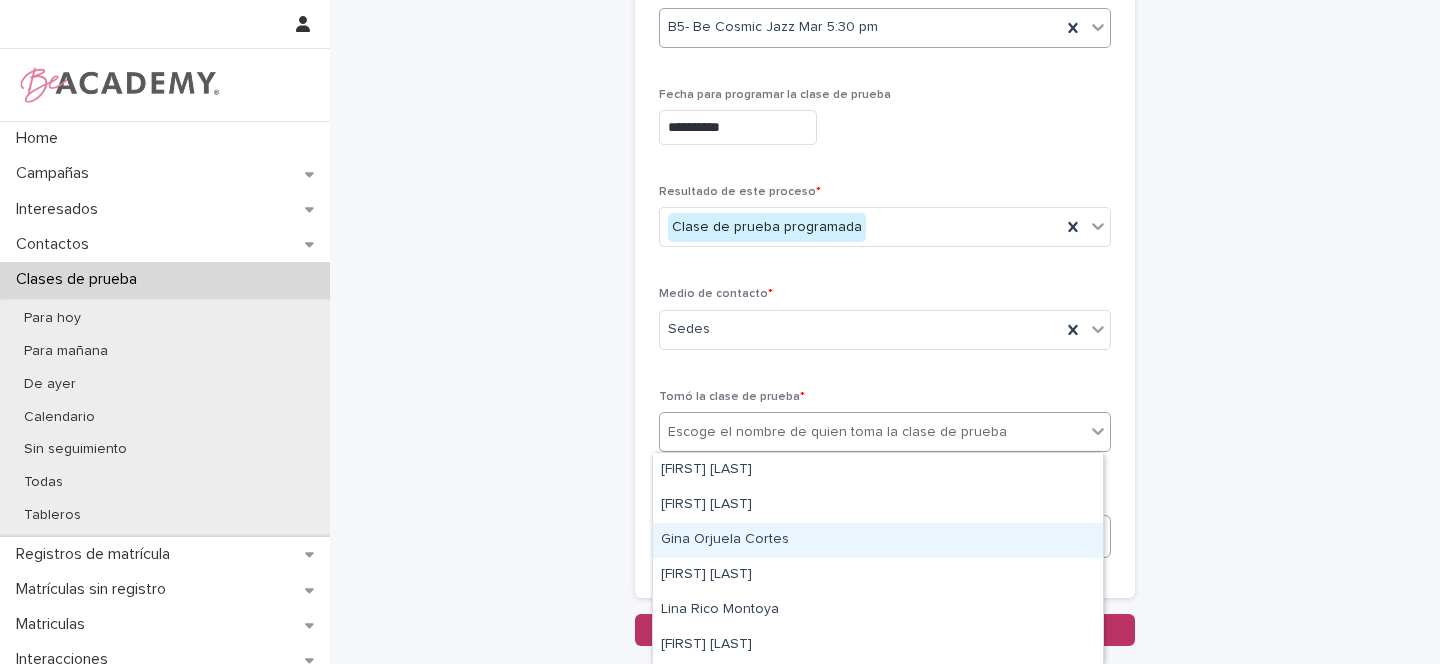 click on "Gina Orjuela Cortes" at bounding box center [878, 540] 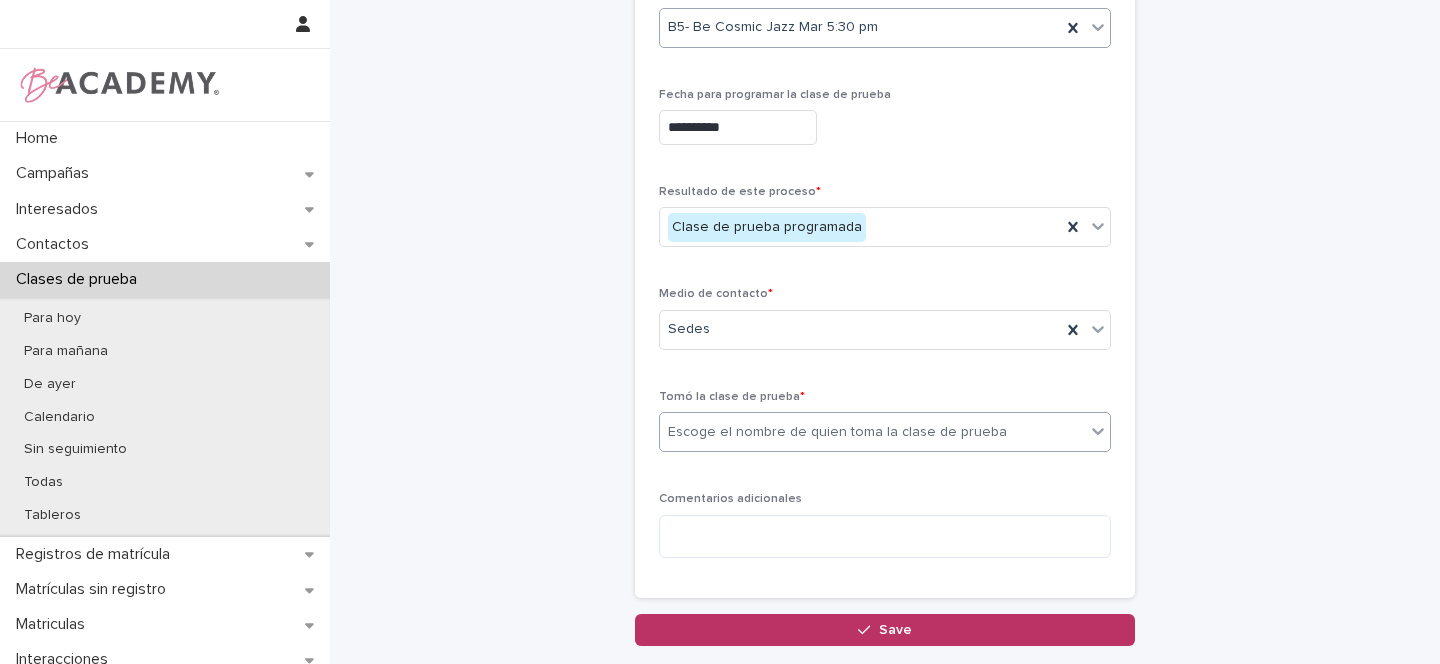 scroll, scrollTop: 362, scrollLeft: 0, axis: vertical 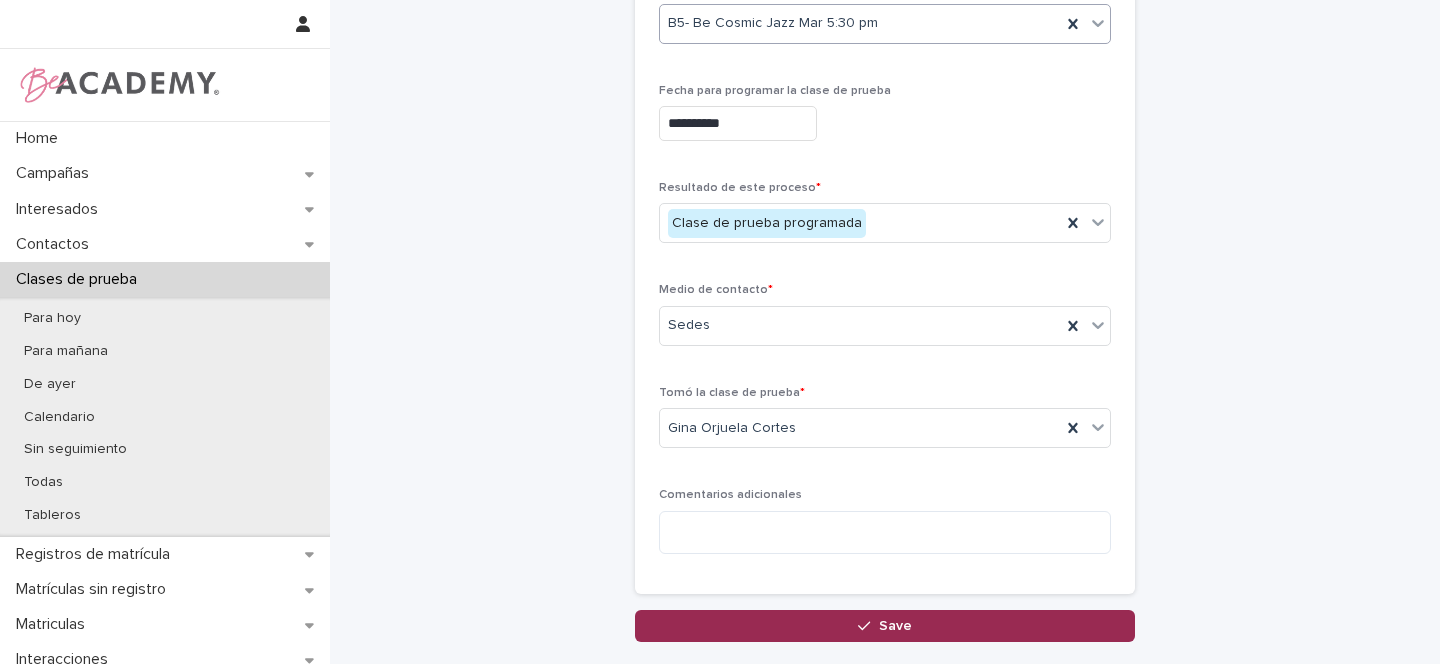 click on "Save" at bounding box center (895, 626) 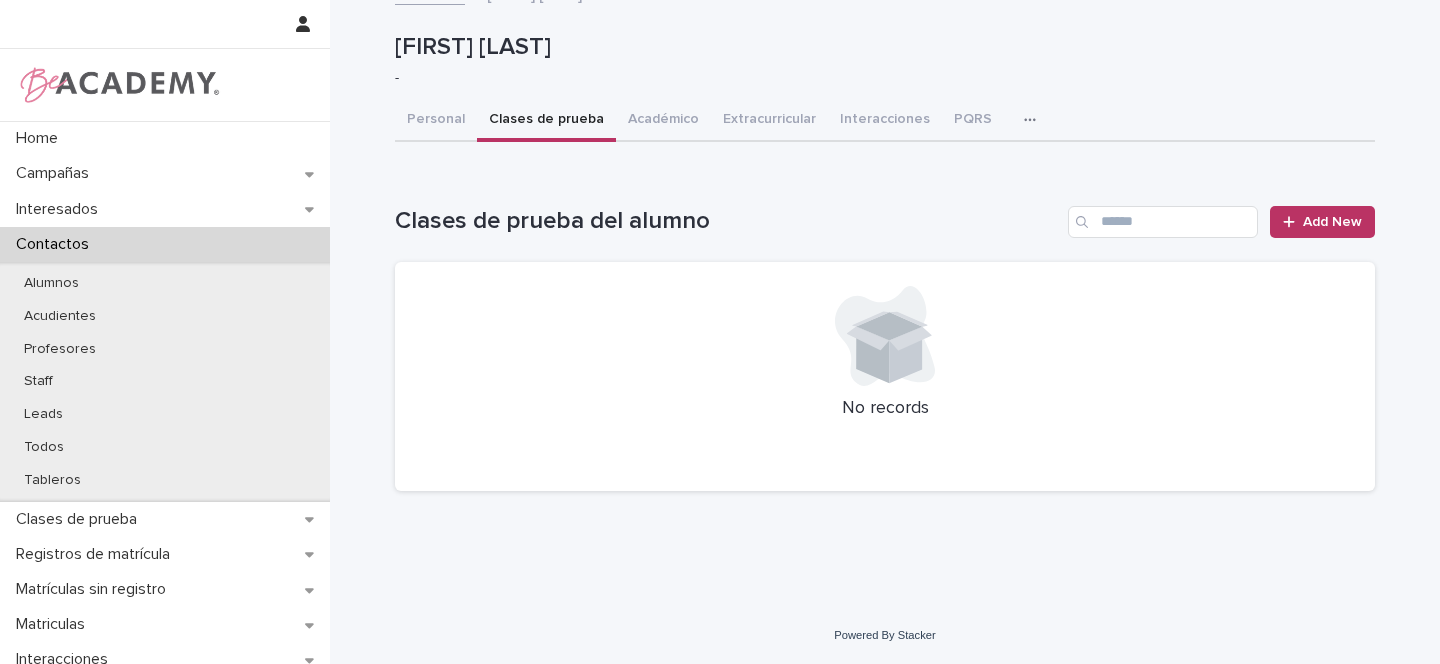 scroll, scrollTop: 0, scrollLeft: 0, axis: both 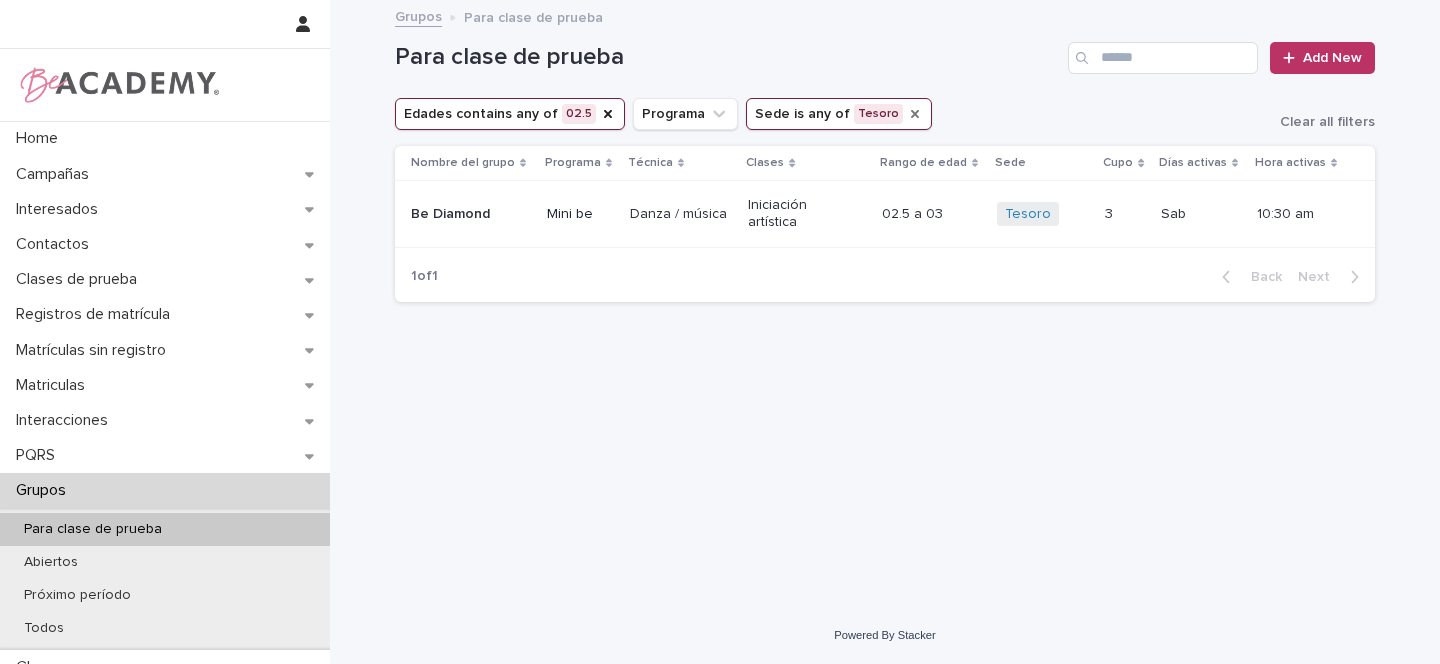 click 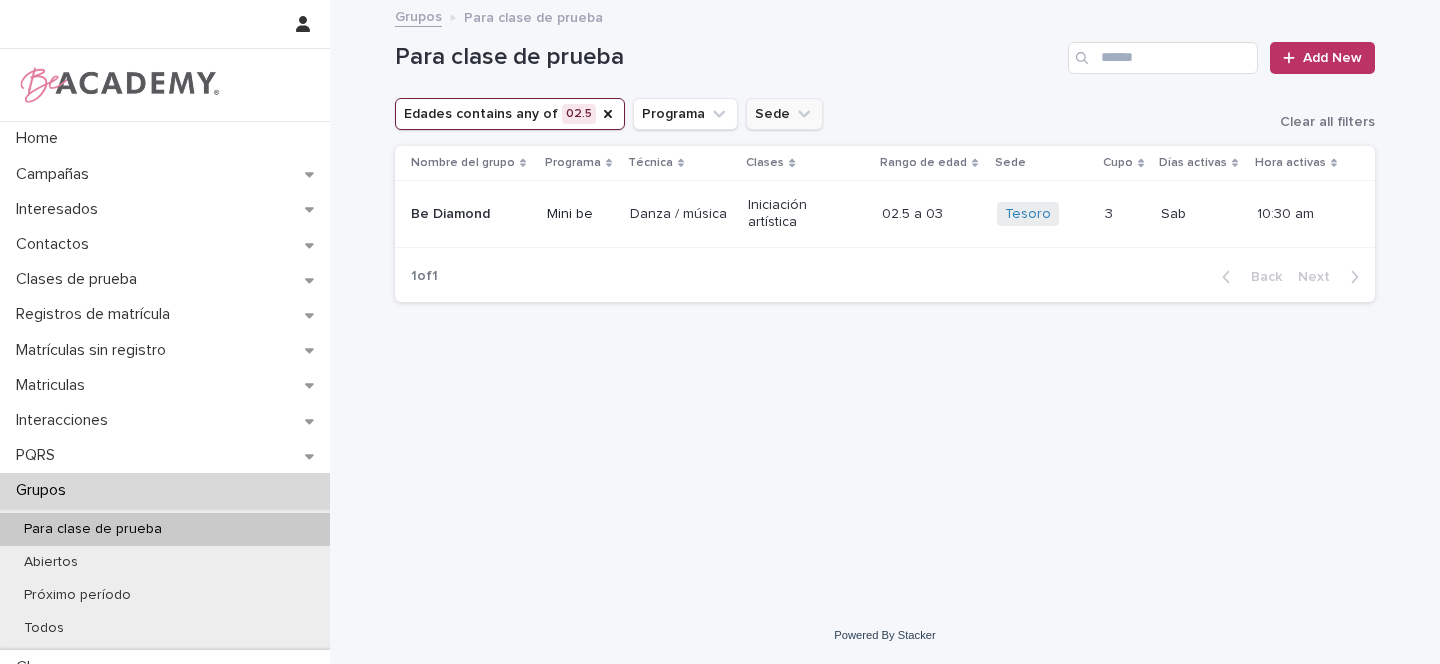 click 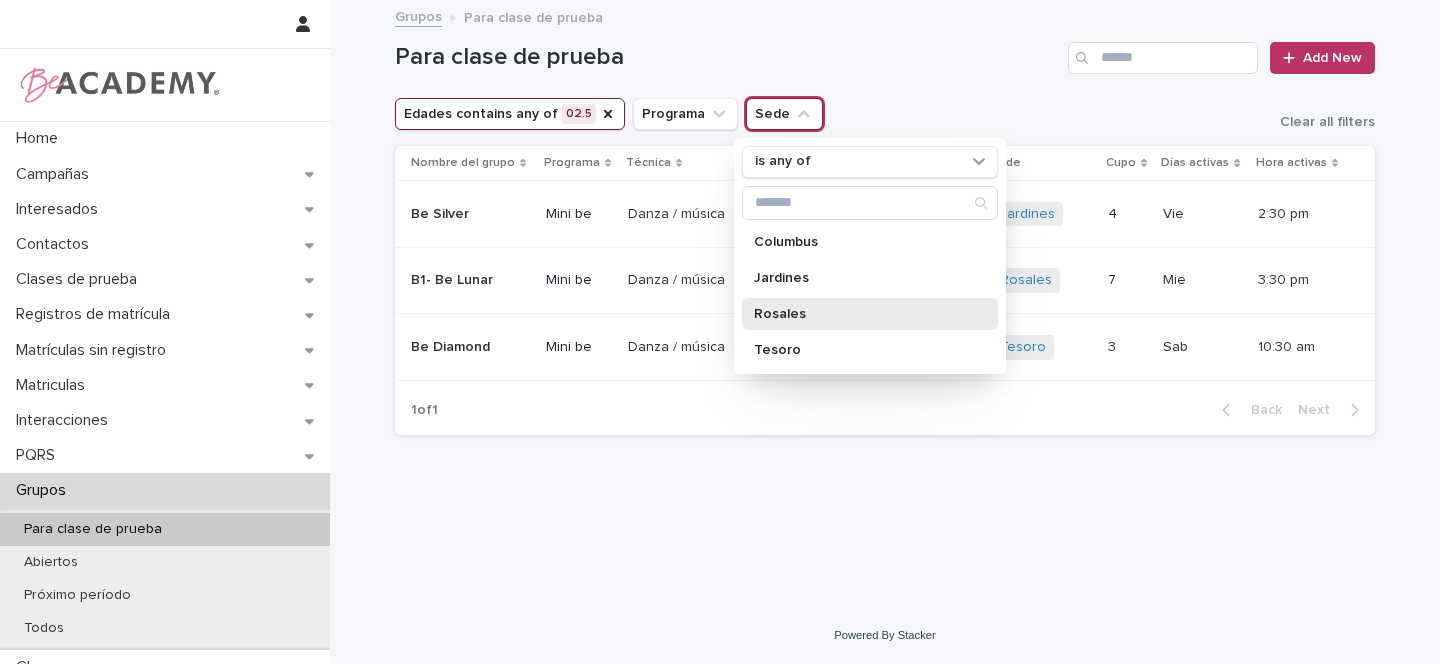 click on "Rosales" at bounding box center [860, 314] 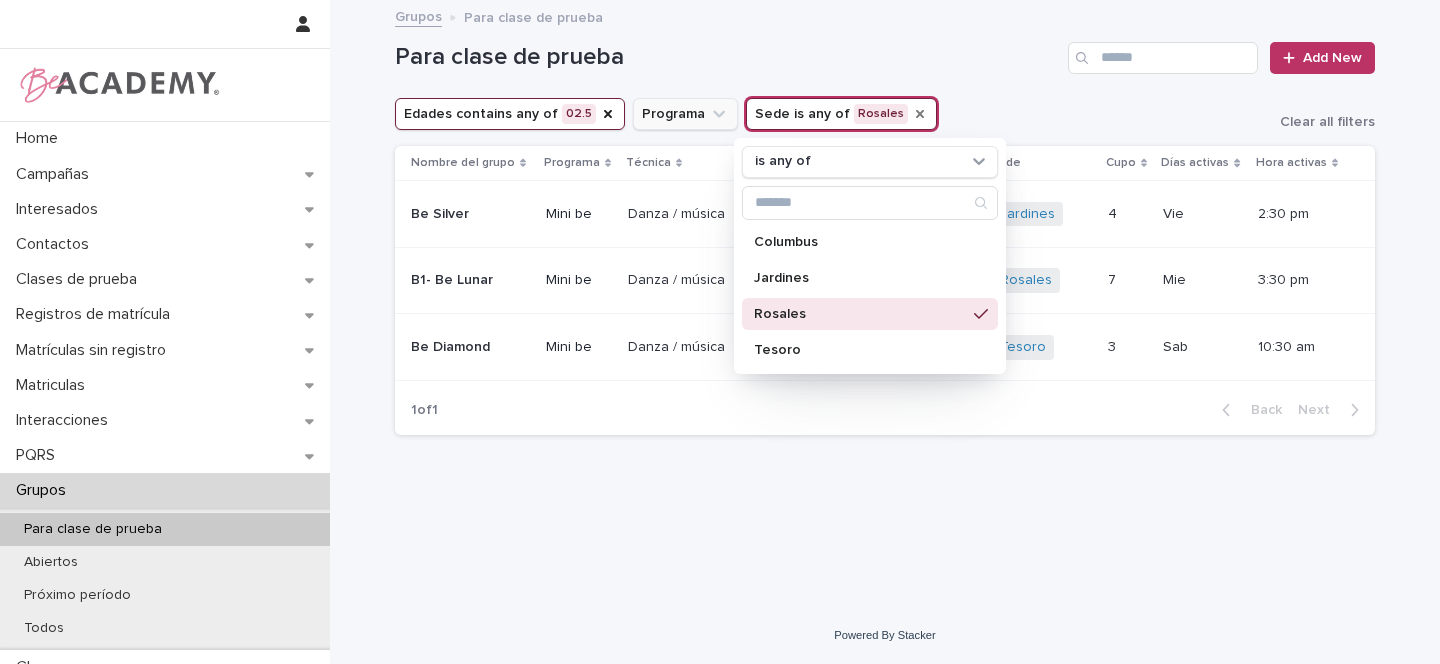 click 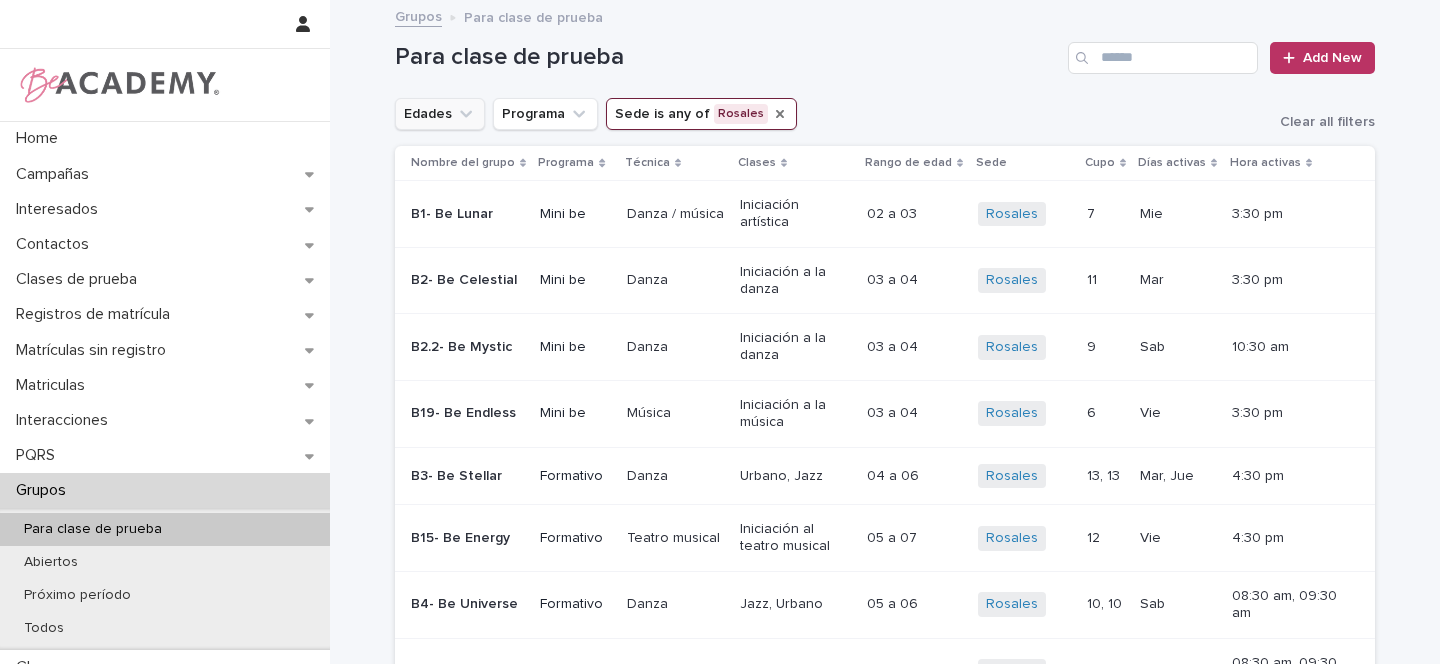 click 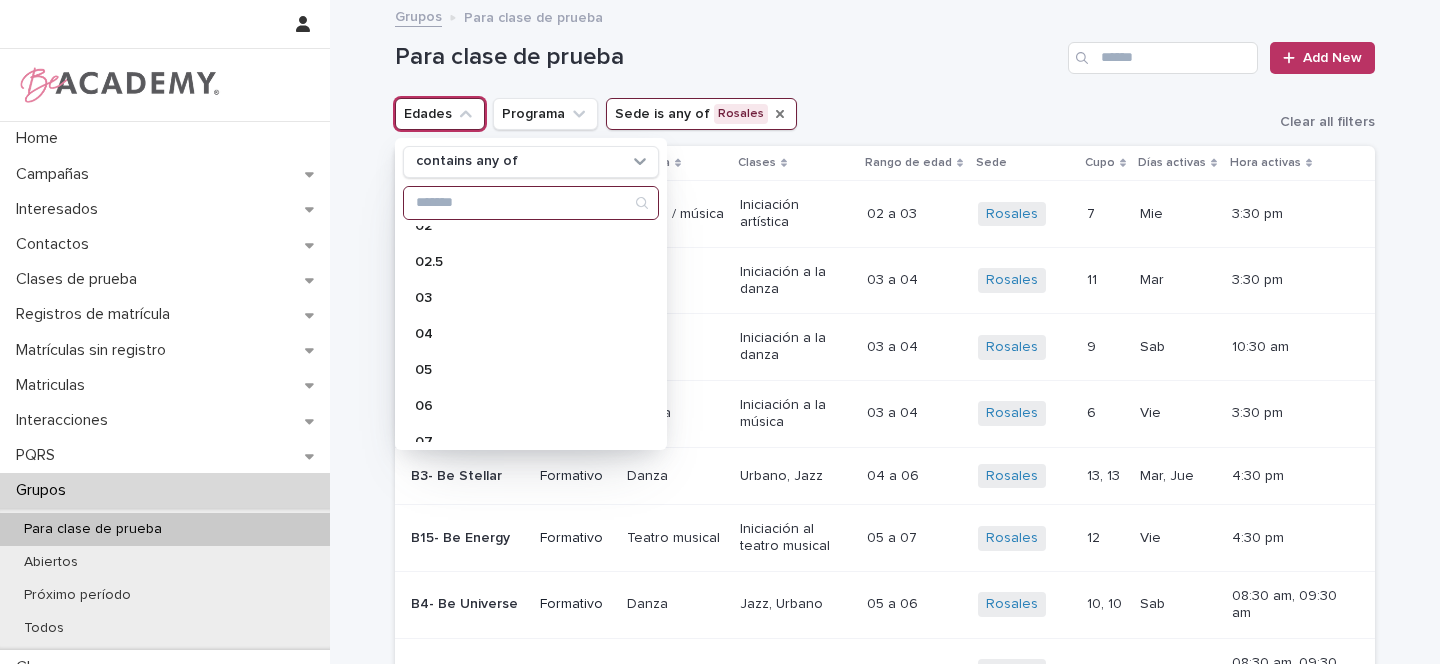 scroll, scrollTop: 326, scrollLeft: 0, axis: vertical 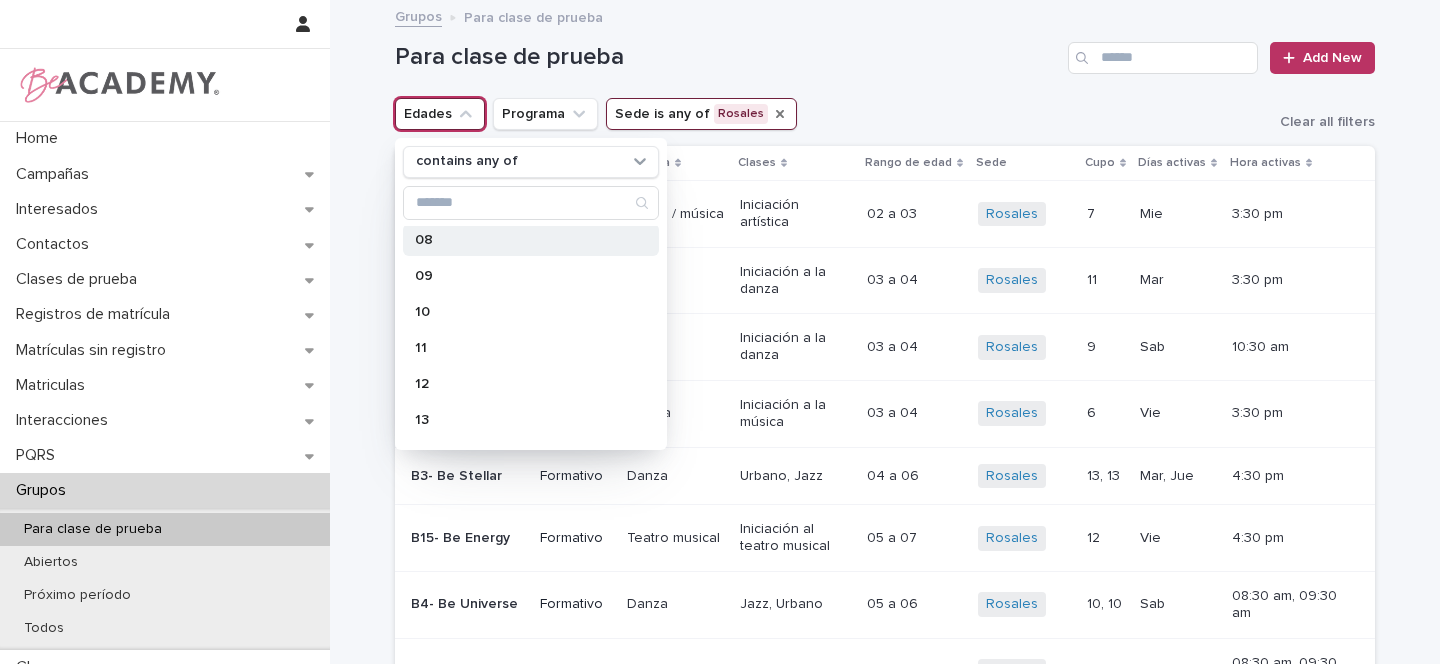 click on "08" at bounding box center (521, 240) 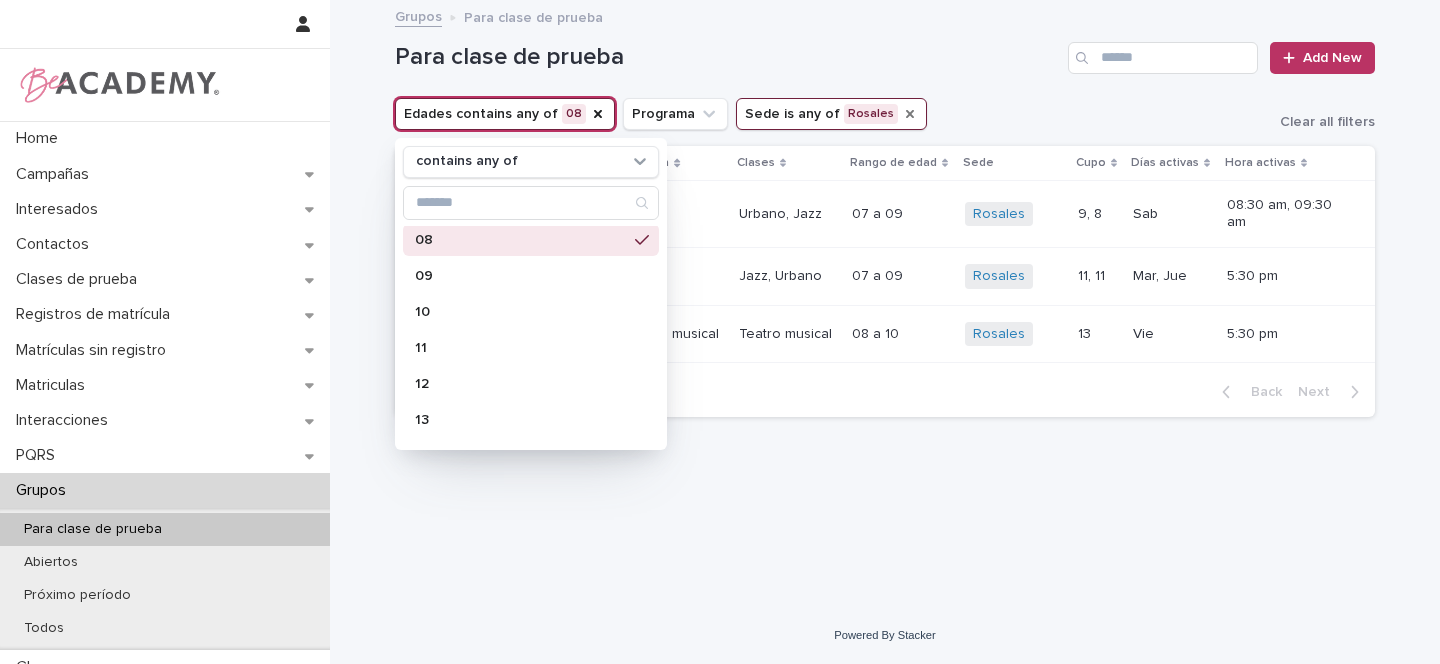click on "Loading... Saving… Loading... Saving… Para clase de prueba Add New Edades contains any of 08 contains any of 01   01.5 02   02.5 03   04   05   06   07   08   09   10   11   12   13   14   15   16   17   18   Programa Sede is any of Rosales Clear all filters Nombre del grupo Programa Técnica Clases Rango de edad Sede Cupo Días activas Hora activas B6- Be Luminous Formativo Danza Urbano, Jazz 07   a 09   07   a 09     Rosales   + 0 9, 8 9, 8   Sab Sab   08:30 am, 09:30 am B5- Be Cosmic Formativo Danza Jazz, Urbano 07   a 09   07   a 09     Rosales   + 0 11, 11 11, 11   Mar, Jue Mar, Jue   5:30 pm B16- Be Galactic Formativo Teatro musical Teatro musical 08   a 10   08   a 10     Rosales   + 0 13 13   Vie Vie   5:30 pm 1  of  1 Back Next" at bounding box center (885, 279) 